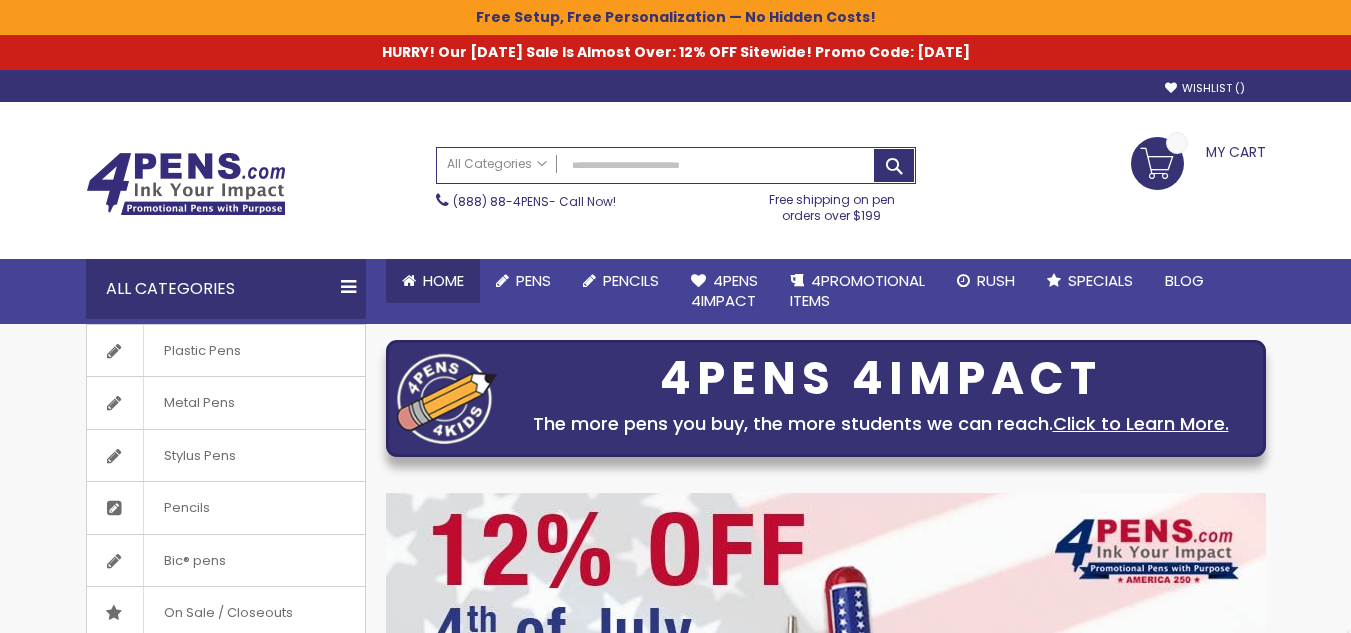 scroll, scrollTop: 0, scrollLeft: 0, axis: both 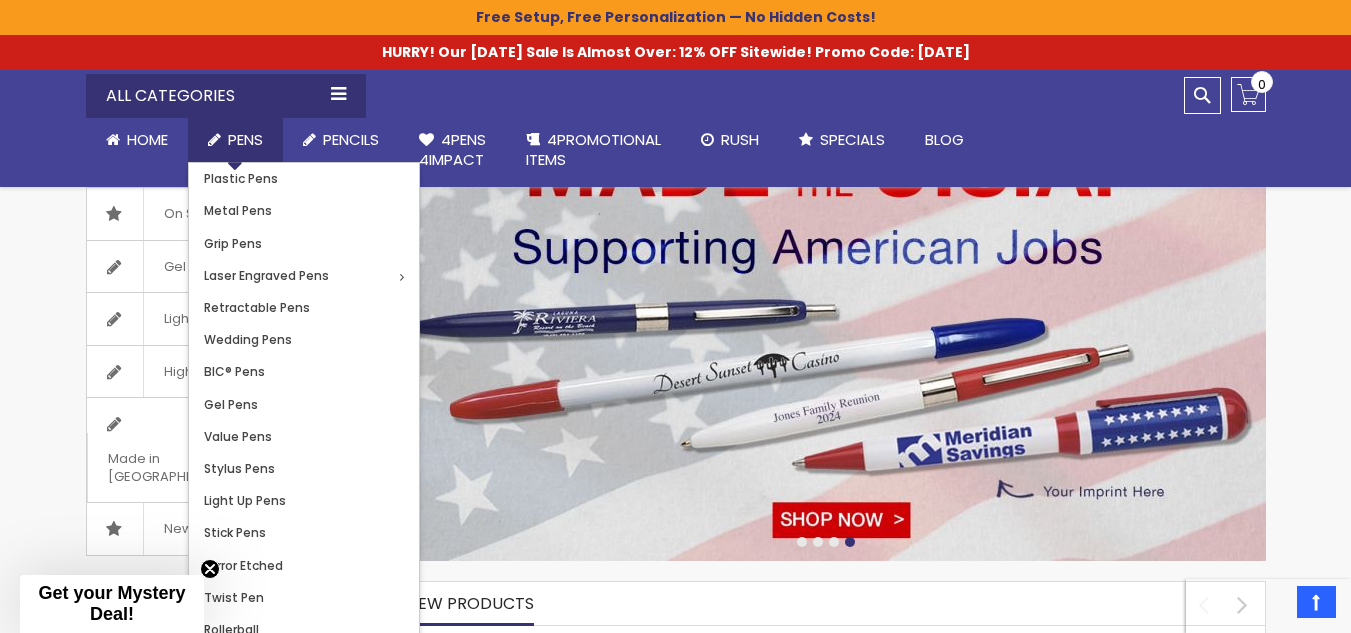 click on "Pens" at bounding box center [235, 140] 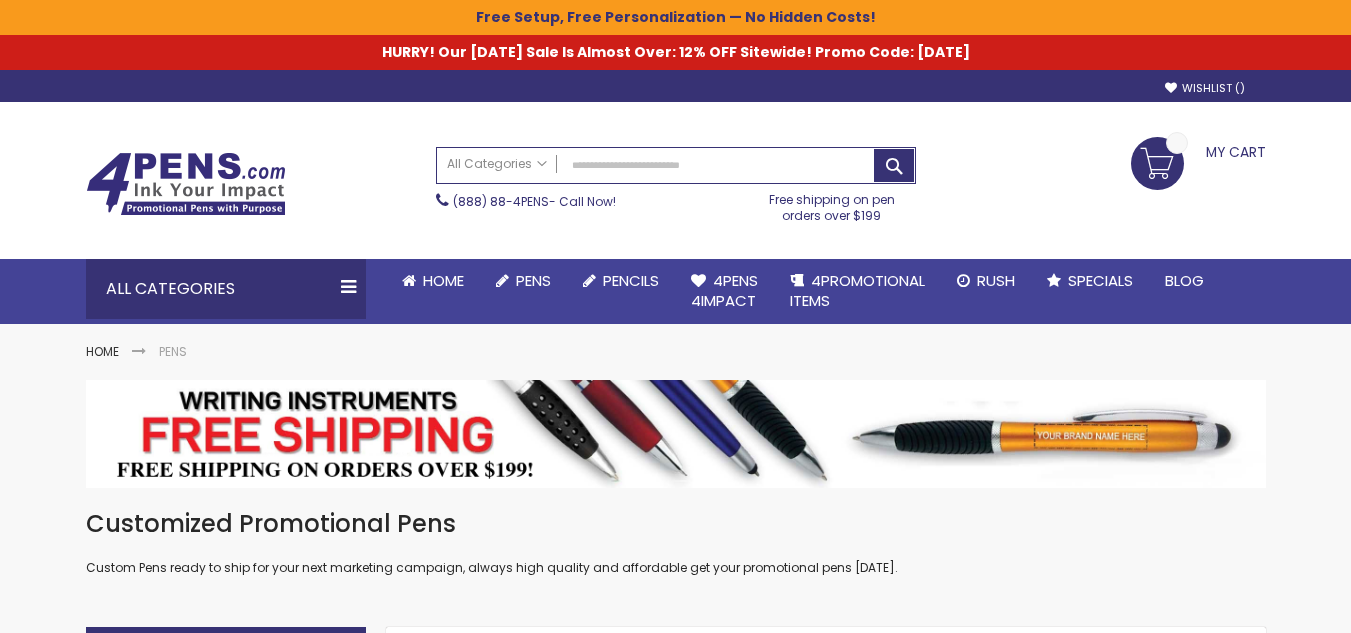 scroll, scrollTop: 0, scrollLeft: 0, axis: both 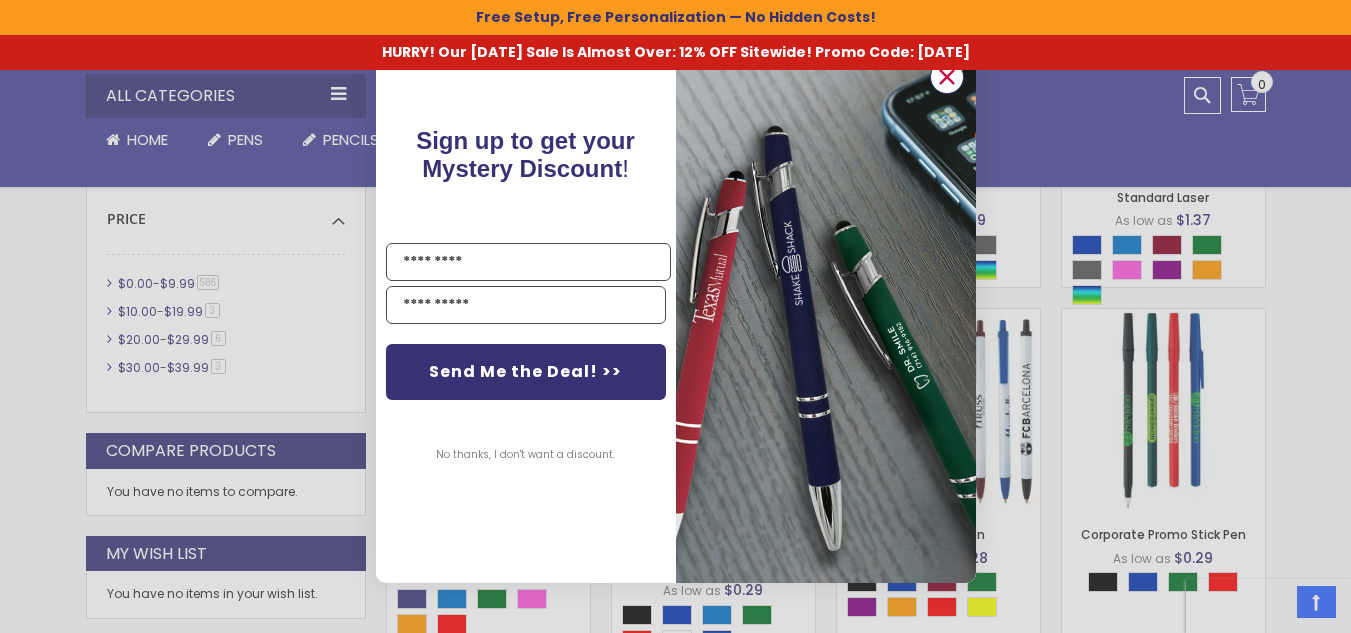 click 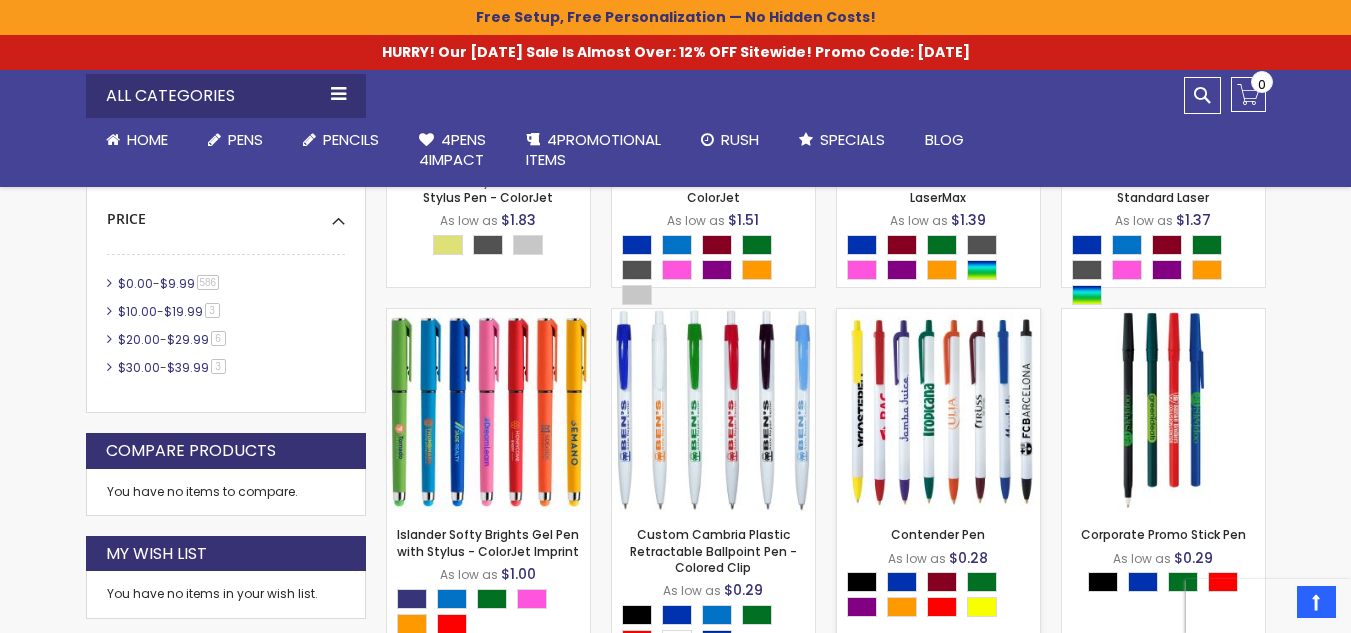click at bounding box center [938, 410] 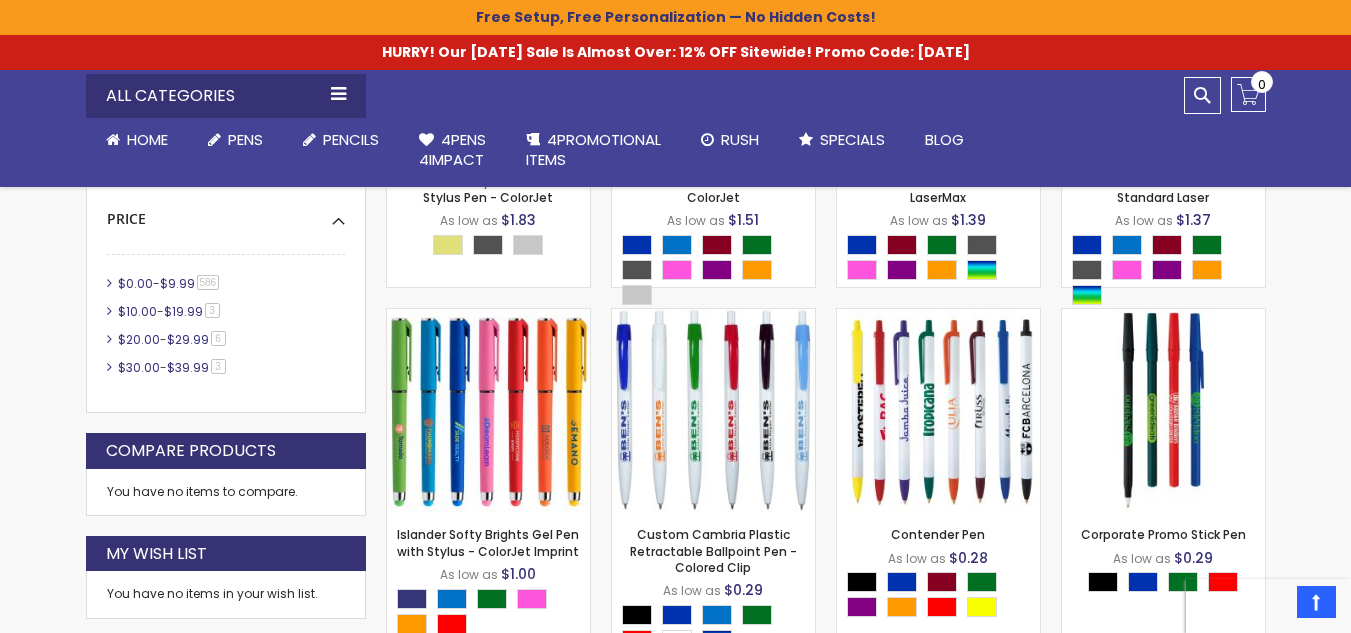 click on "$9.99" at bounding box center [177, 283] 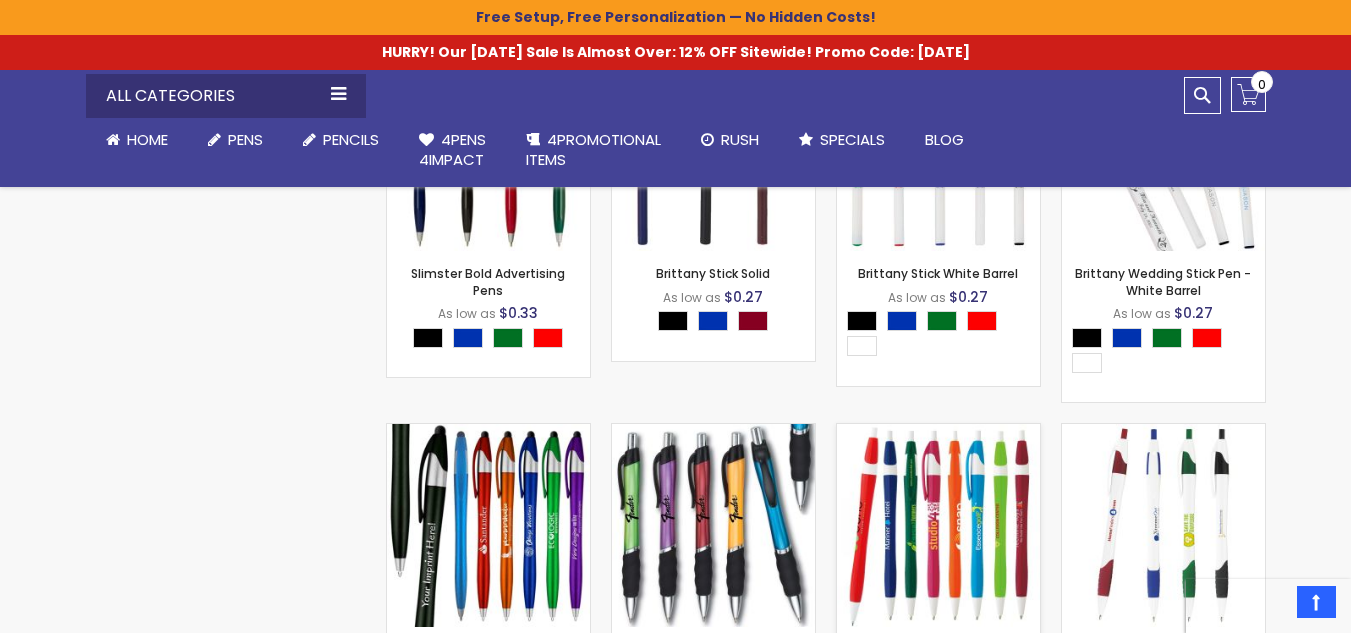 scroll, scrollTop: 4400, scrollLeft: 0, axis: vertical 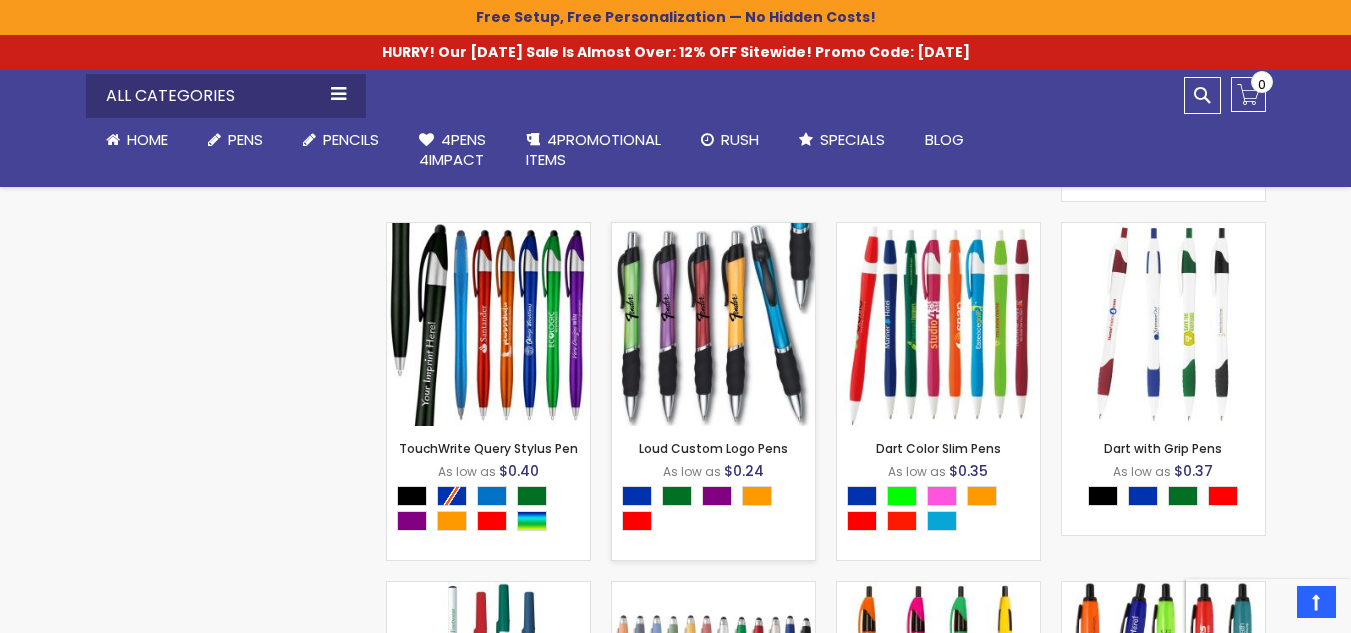 click at bounding box center (713, 324) 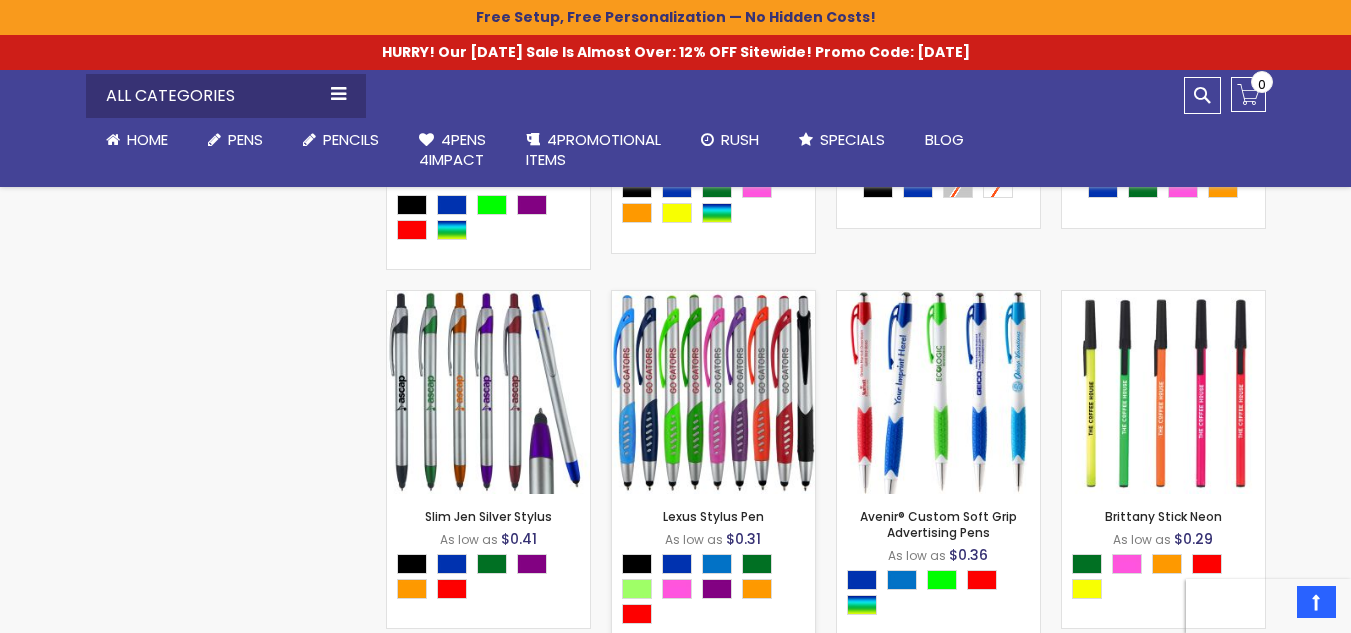scroll, scrollTop: 5500, scrollLeft: 0, axis: vertical 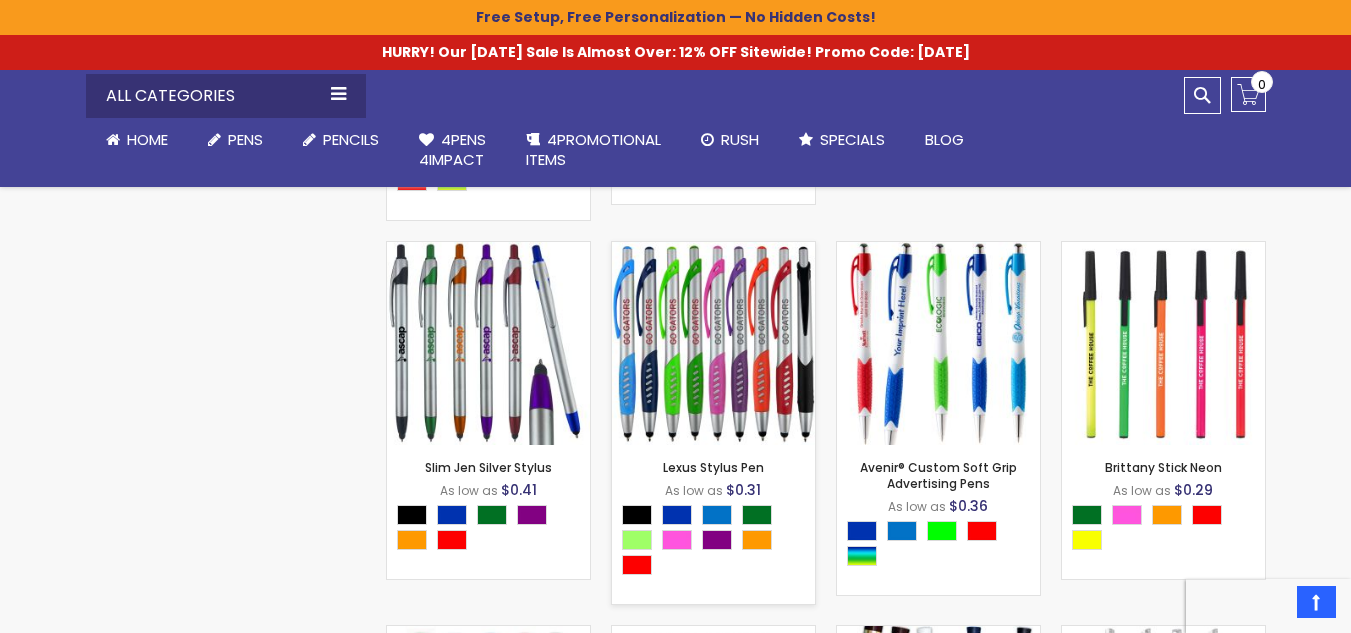 click on "-
***
+
Add to Cart" at bounding box center [713, 412] 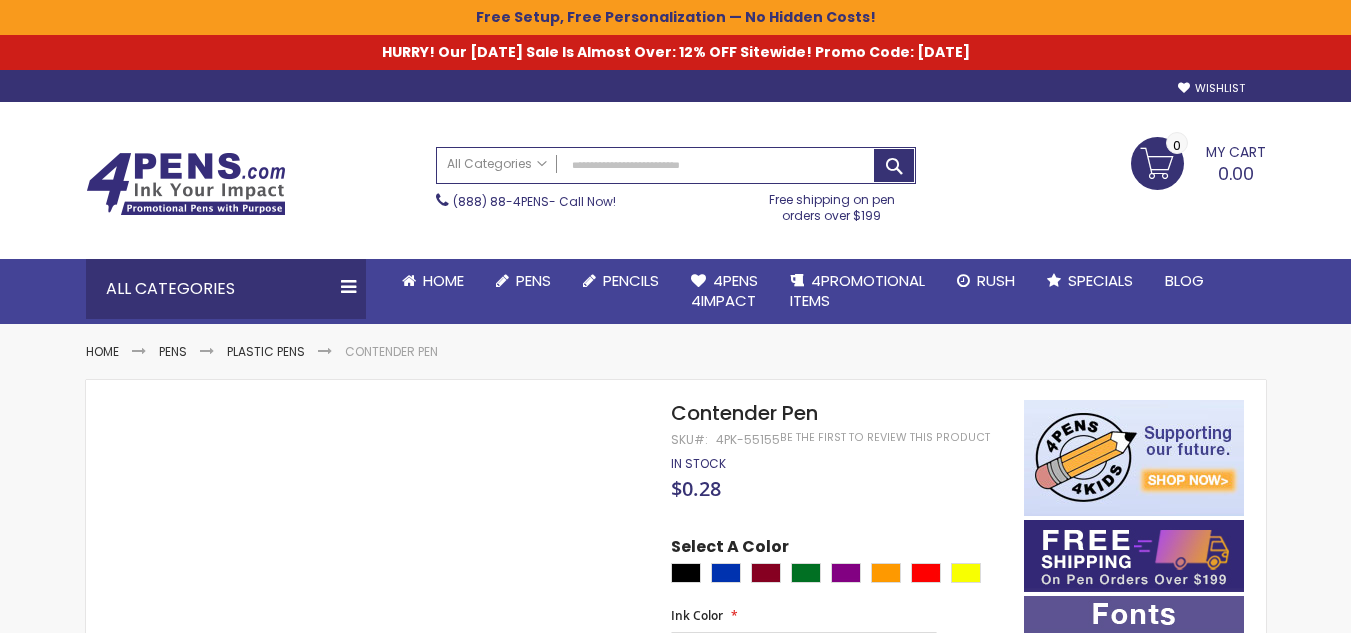 scroll, scrollTop: 0, scrollLeft: 0, axis: both 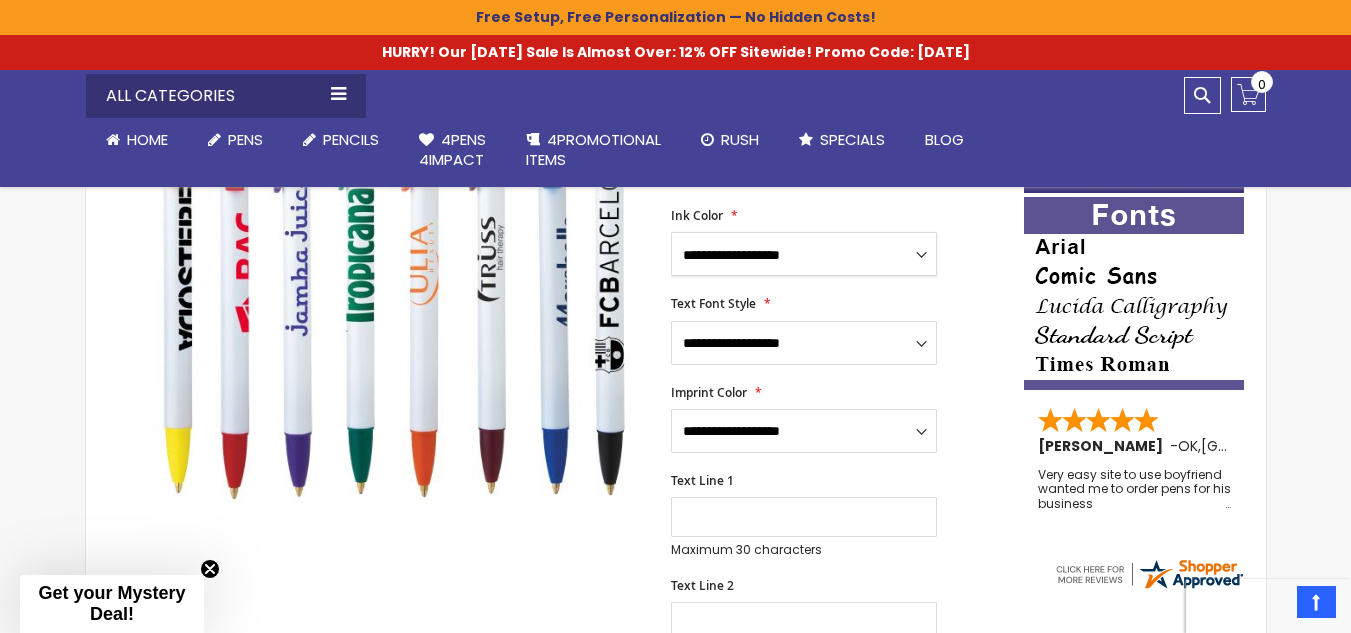 click on "**********" at bounding box center [804, 254] 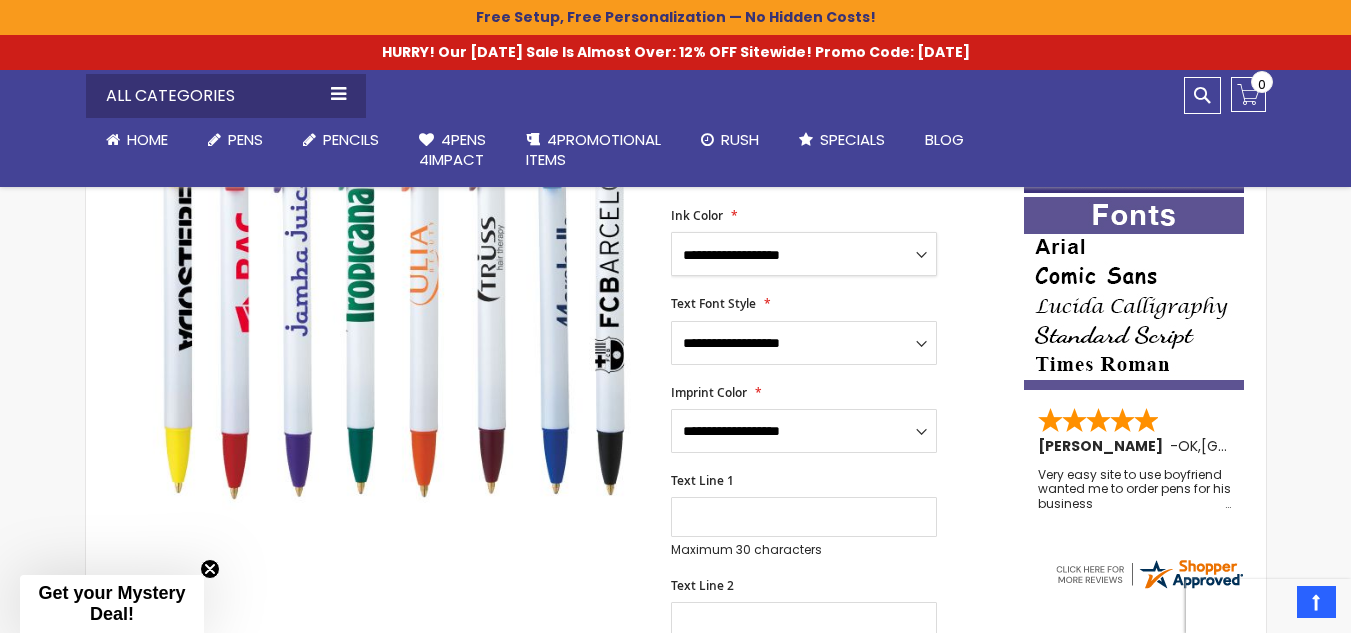 select on "*****" 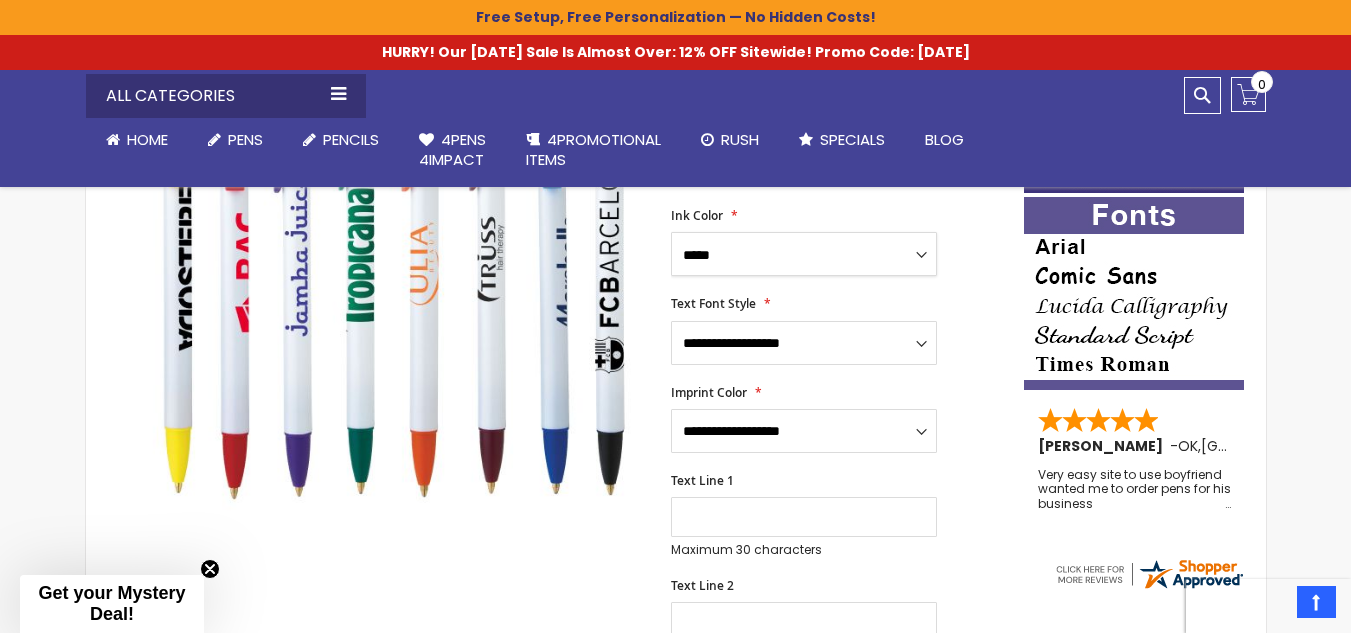 click on "**********" at bounding box center [804, 254] 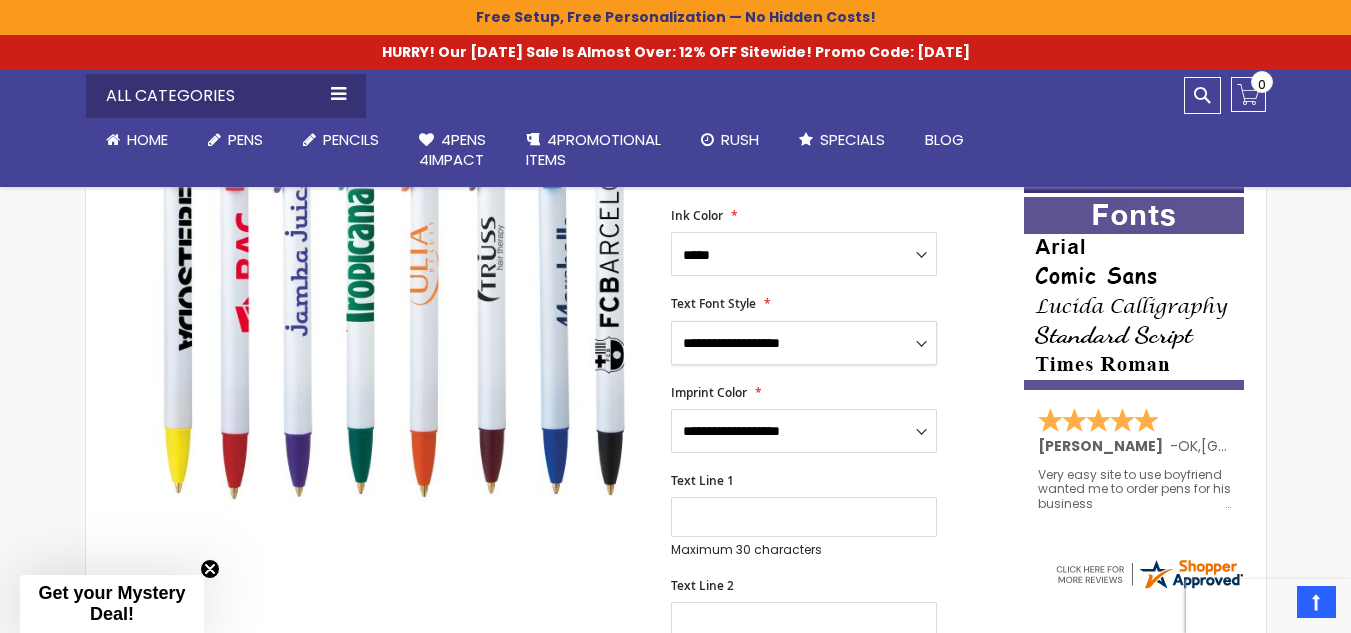 click on "**********" at bounding box center (804, 343) 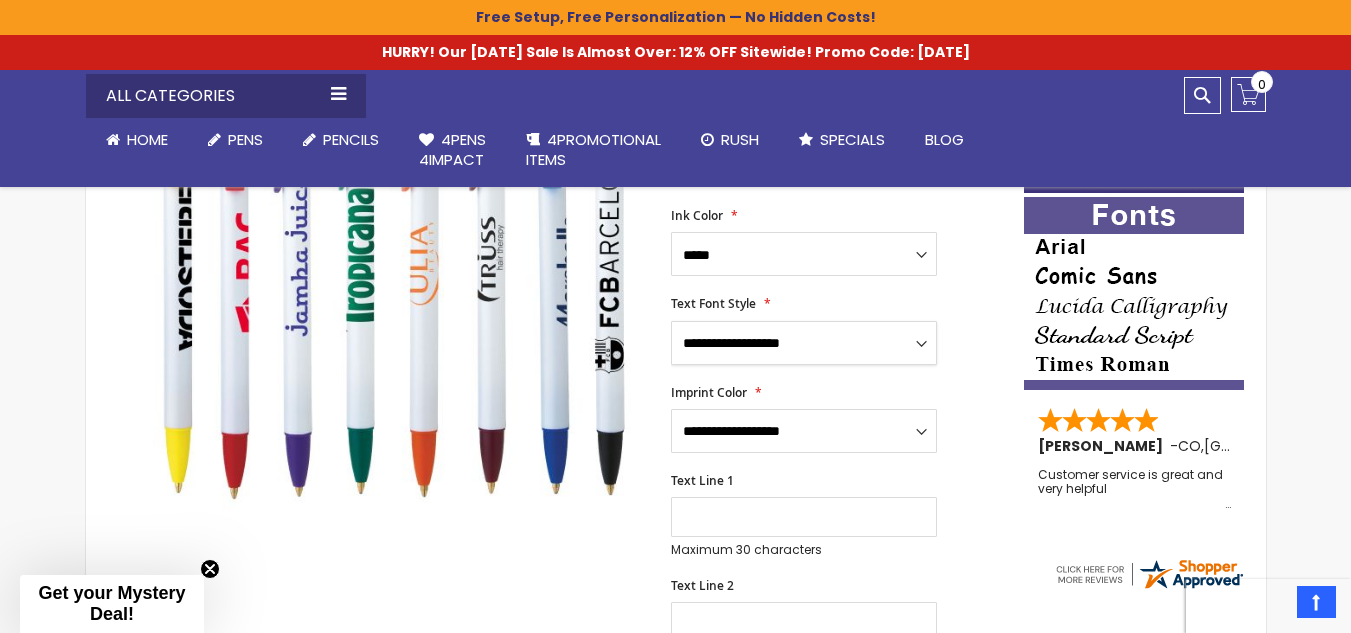 select on "*****" 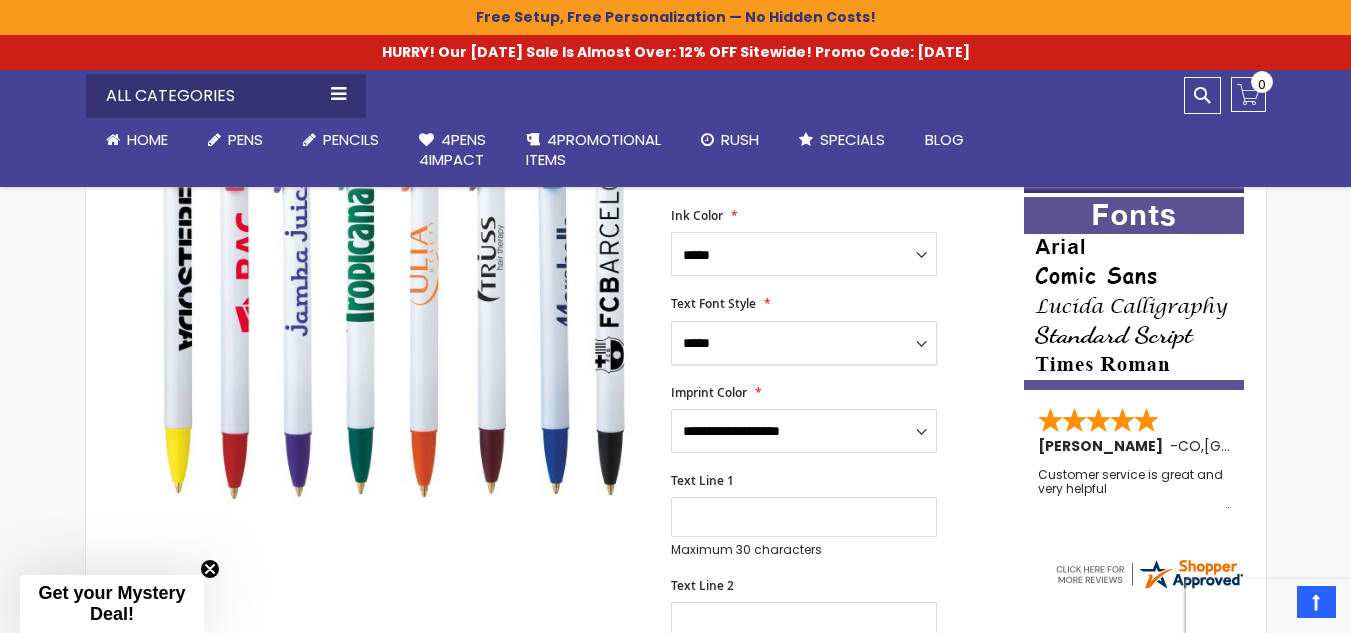 click on "**********" at bounding box center [804, 343] 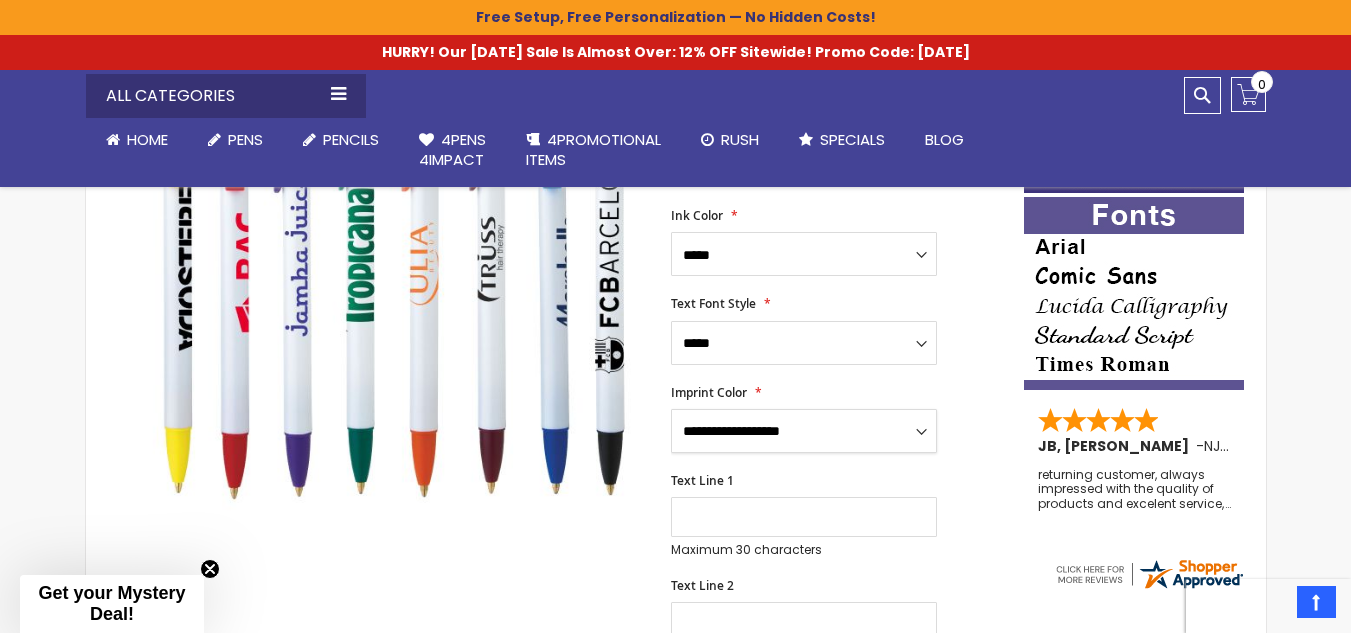 click on "**********" at bounding box center [804, 431] 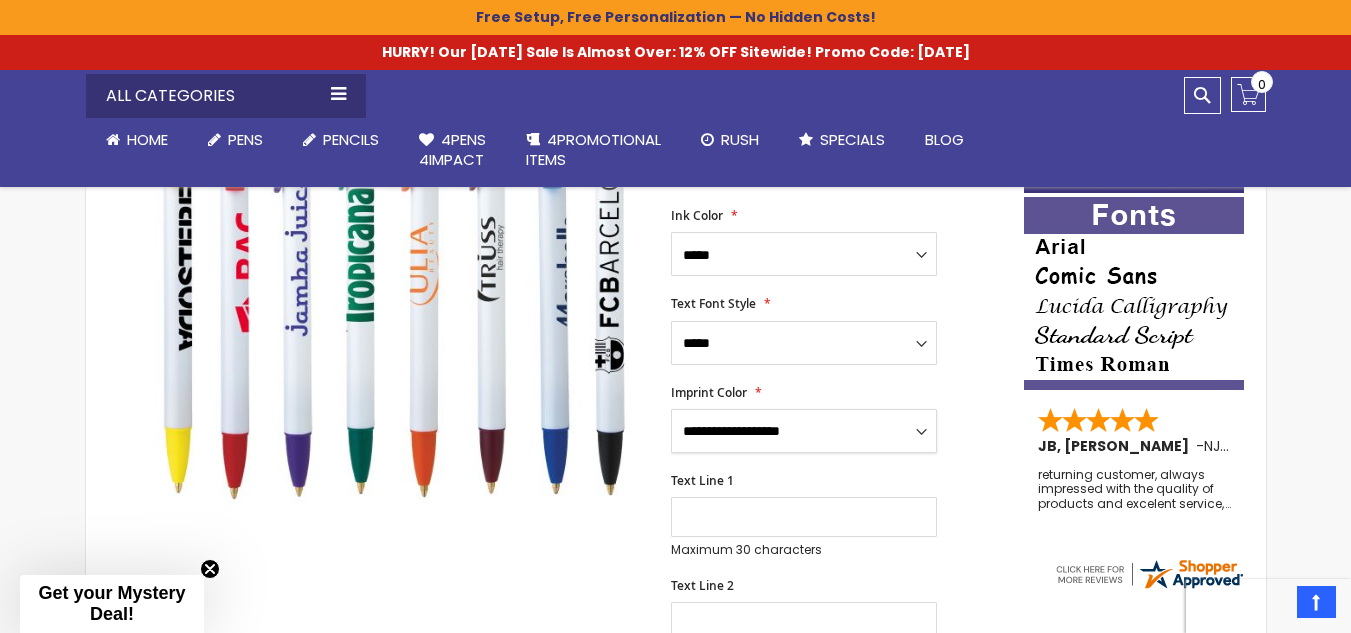 select on "*****" 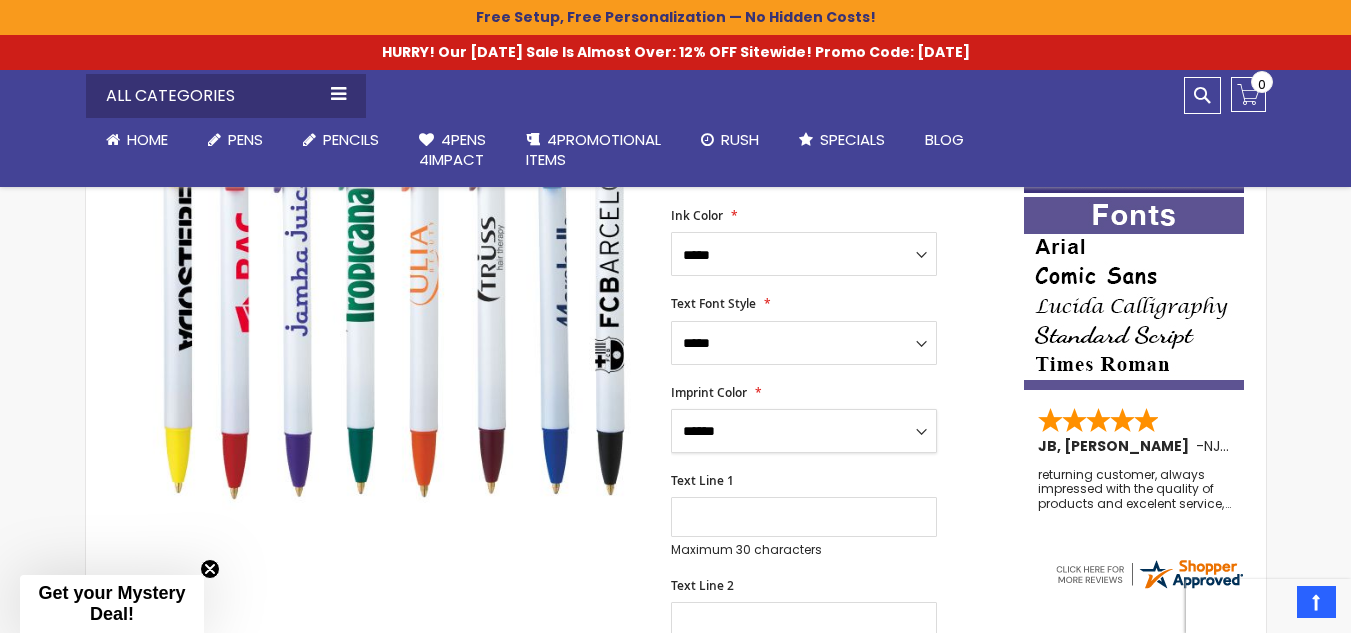 click on "**********" at bounding box center [804, 431] 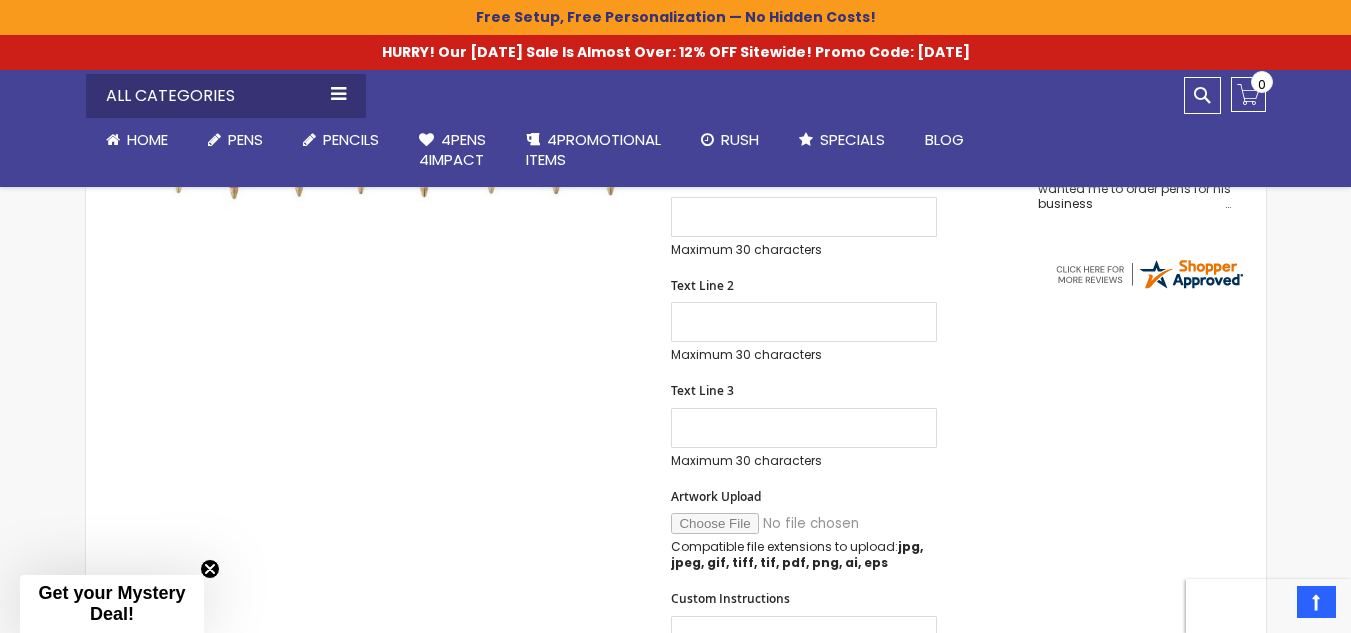 scroll, scrollTop: 800, scrollLeft: 0, axis: vertical 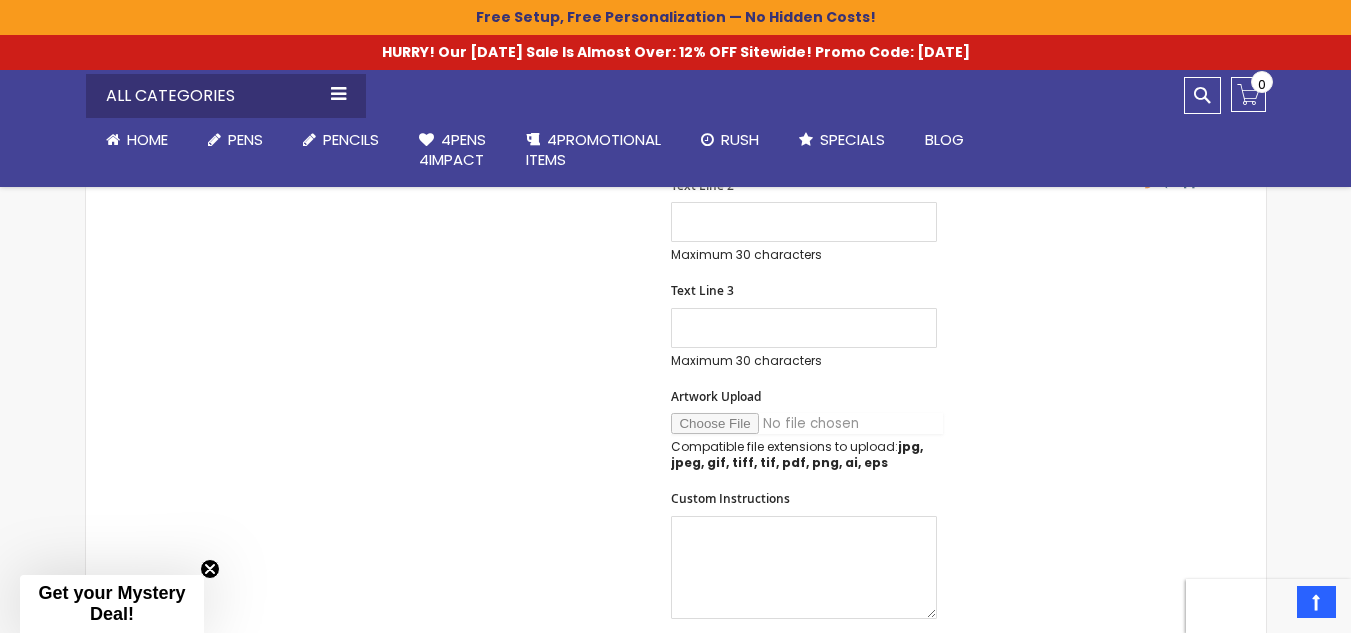 click on "Artwork Upload" at bounding box center [807, 423] 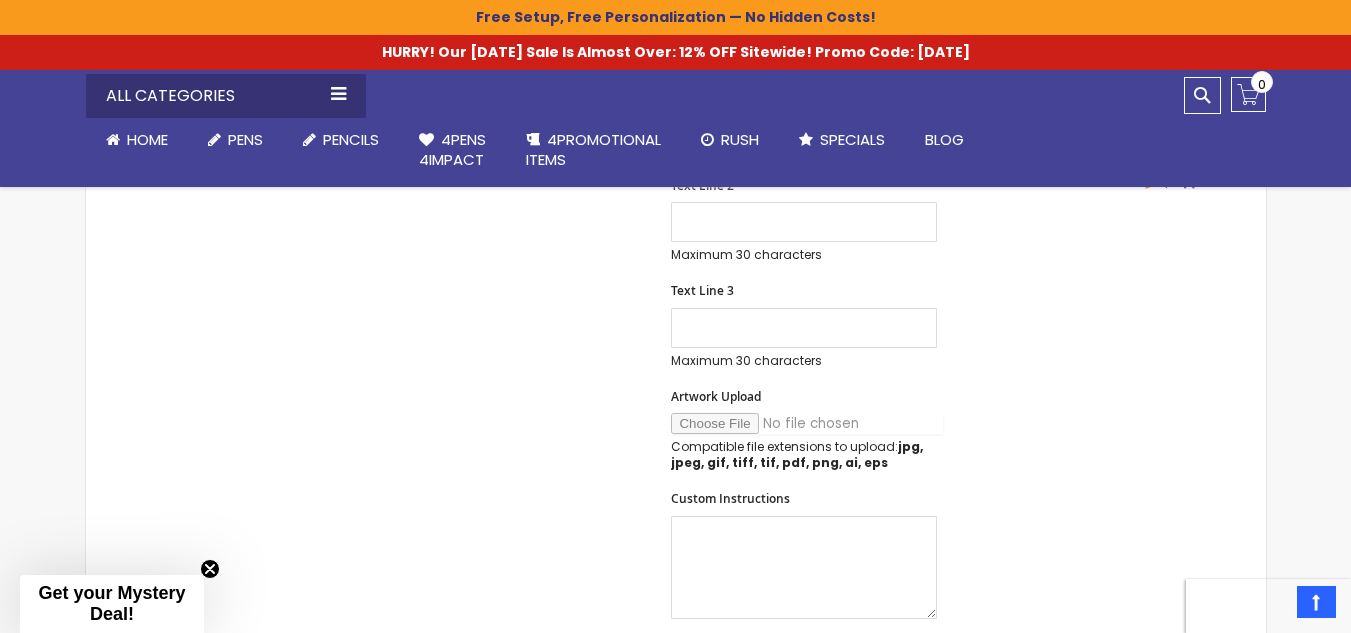 type on "**********" 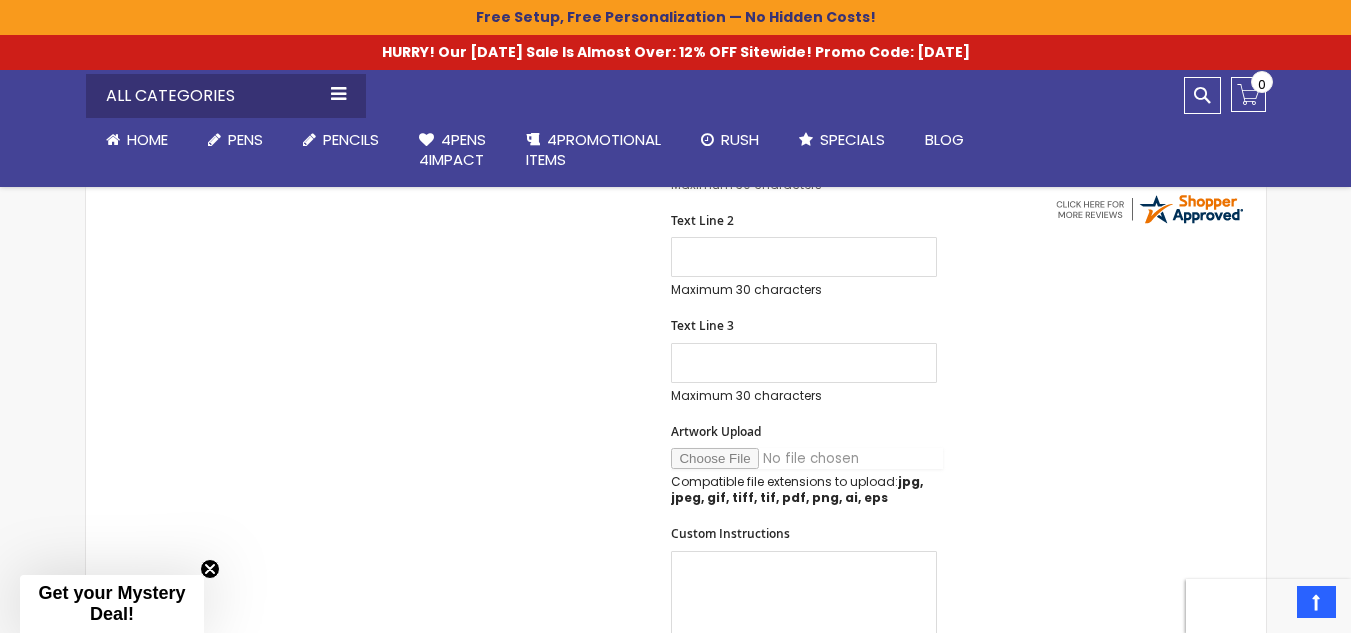 scroll, scrollTop: 800, scrollLeft: 0, axis: vertical 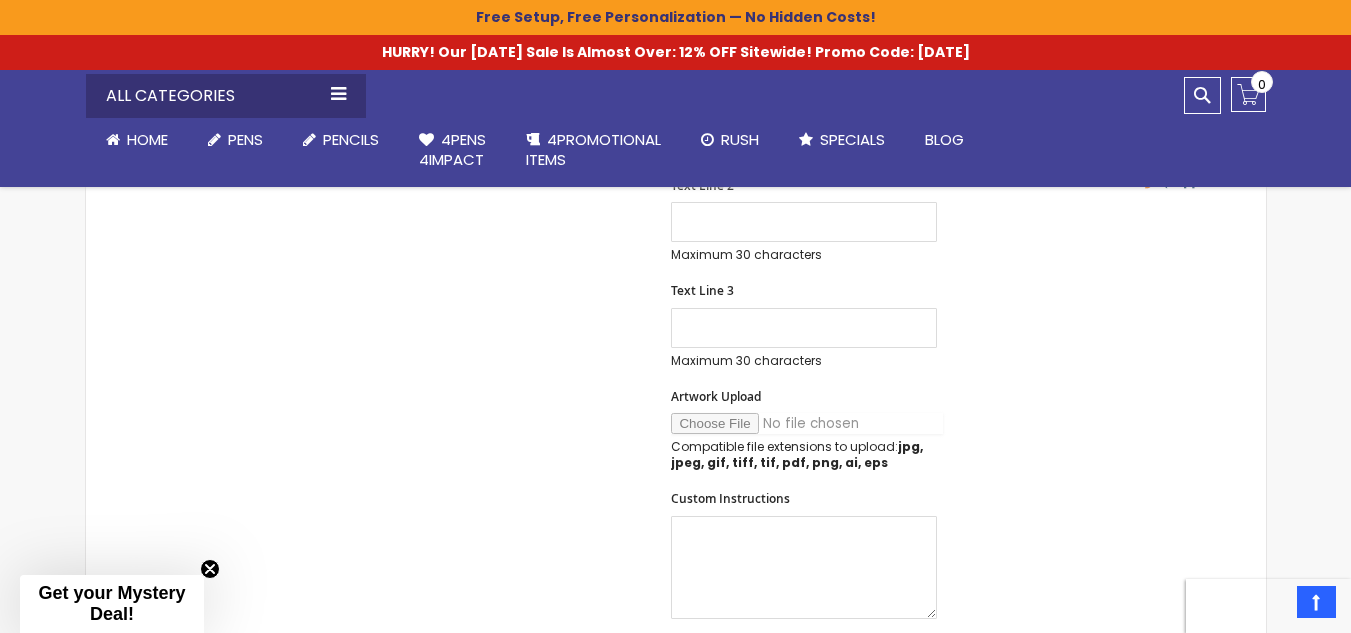 click on "Artwork Upload" at bounding box center (807, 423) 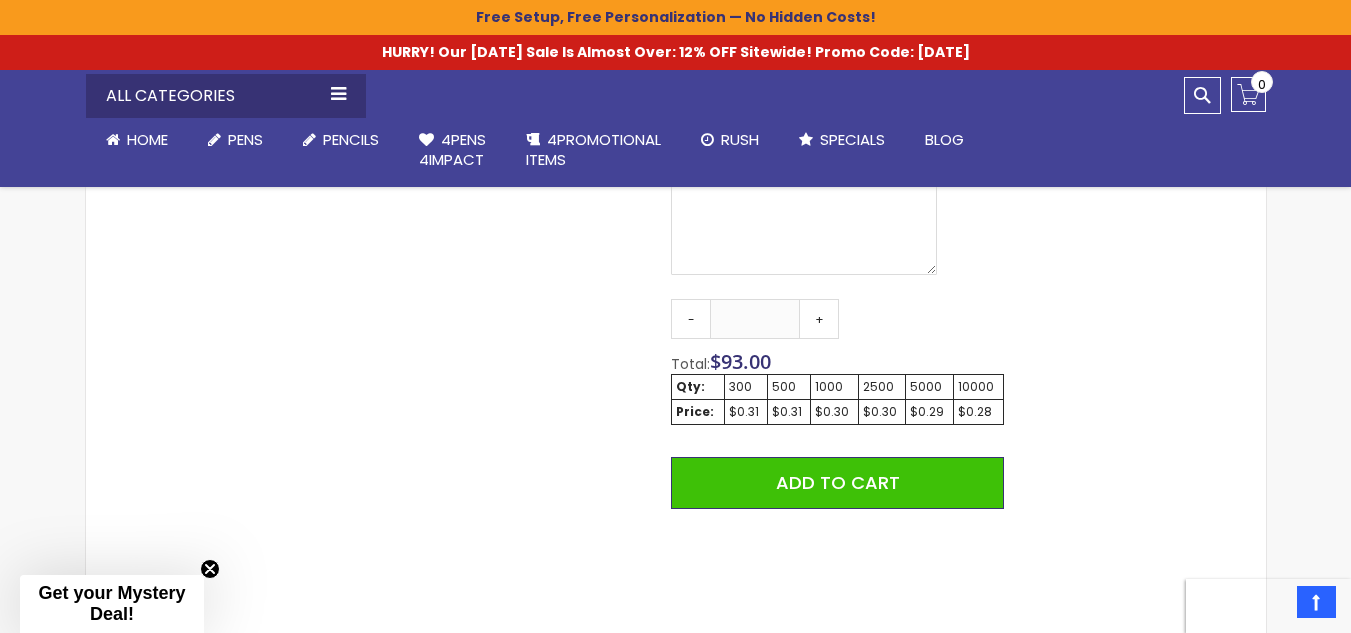 scroll, scrollTop: 1200, scrollLeft: 0, axis: vertical 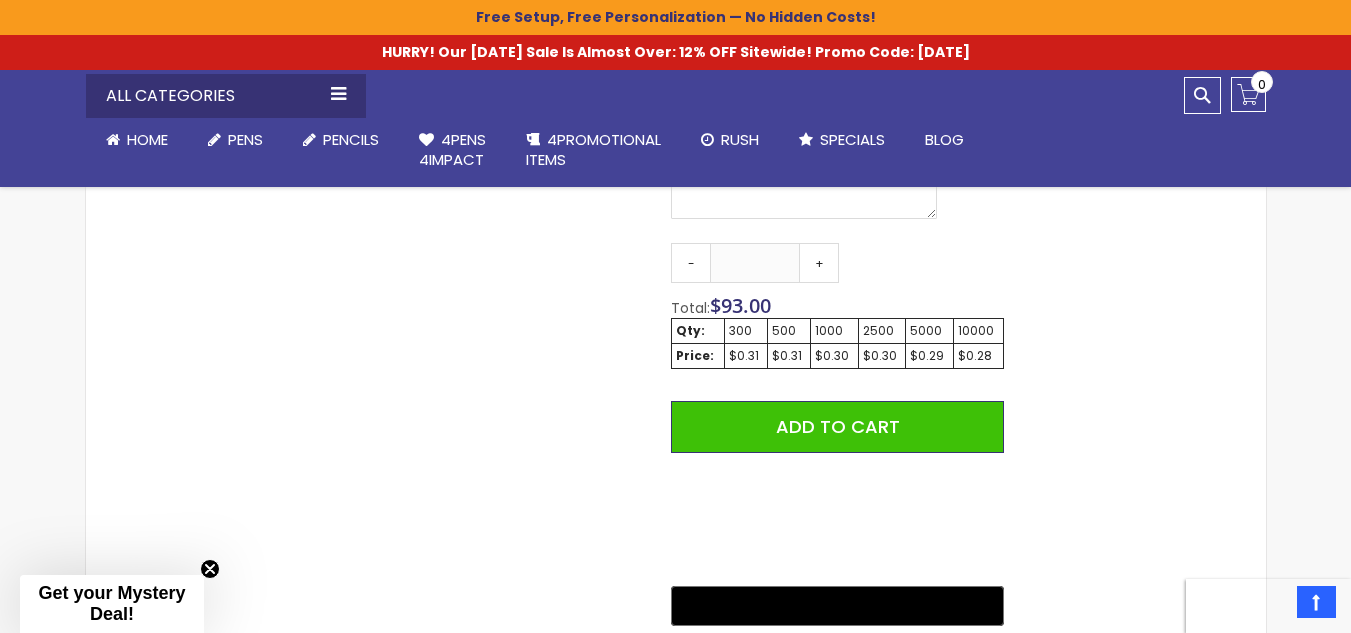 click on "1000" at bounding box center [834, 331] 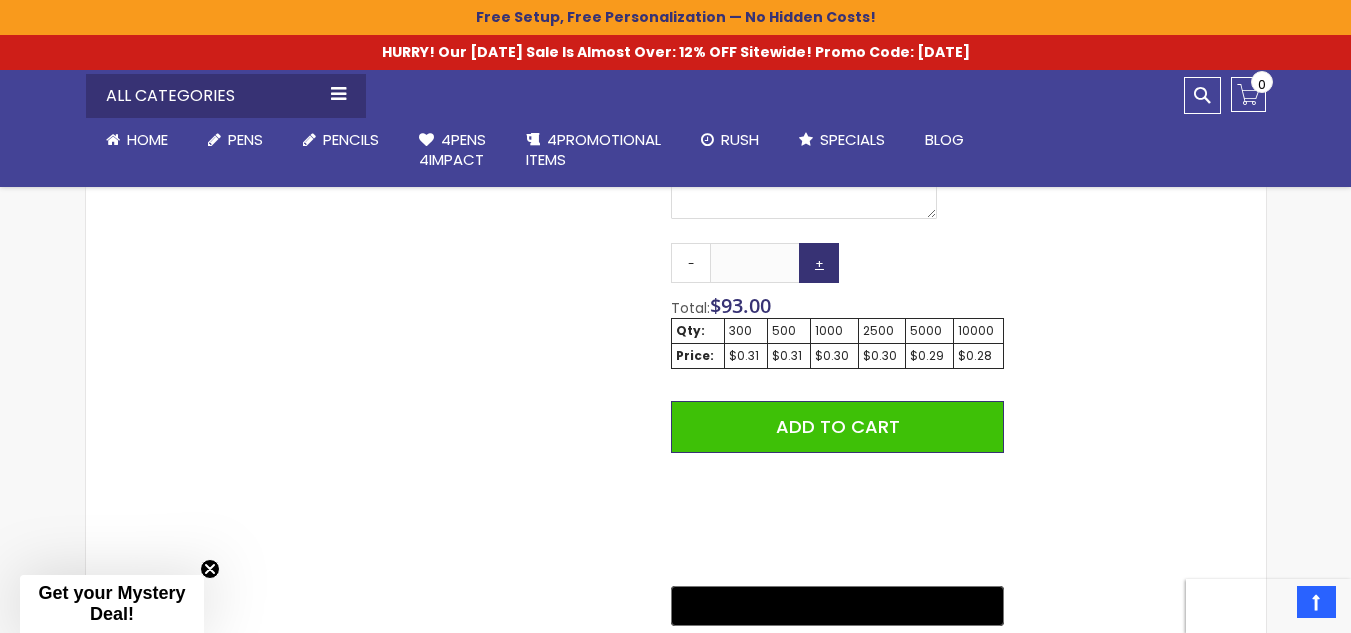 click on "+" at bounding box center [819, 263] 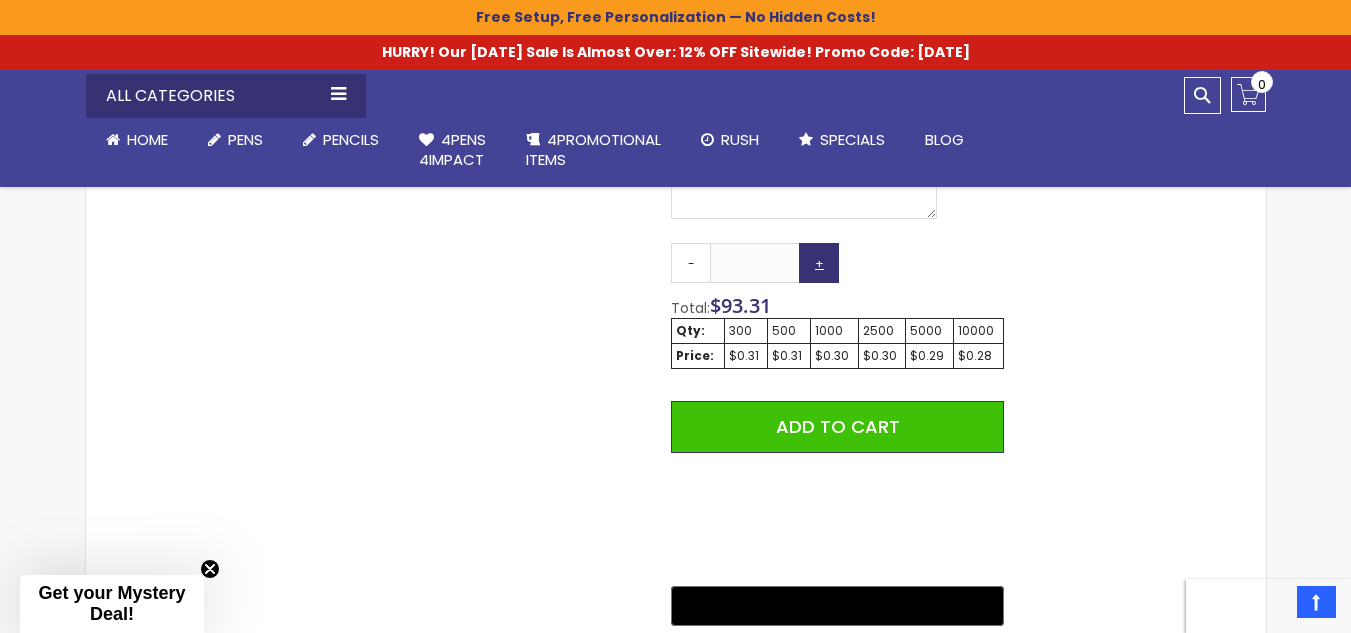 click on "+" at bounding box center [819, 263] 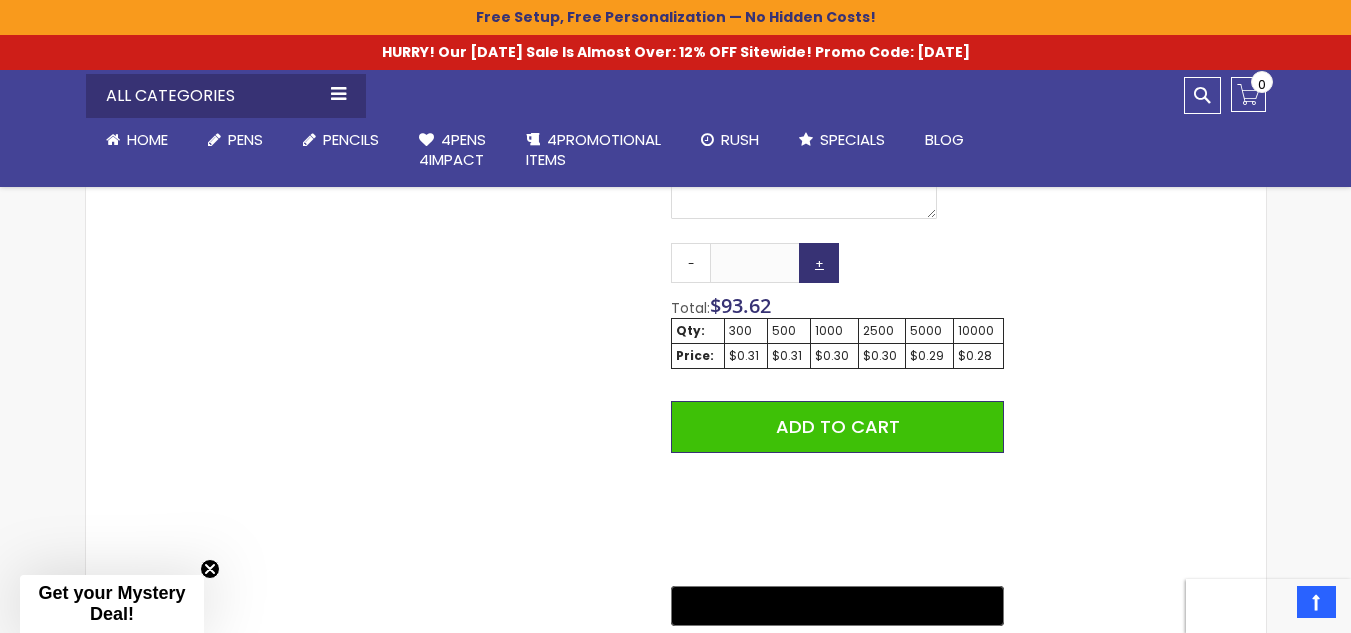 click on "+" at bounding box center (819, 263) 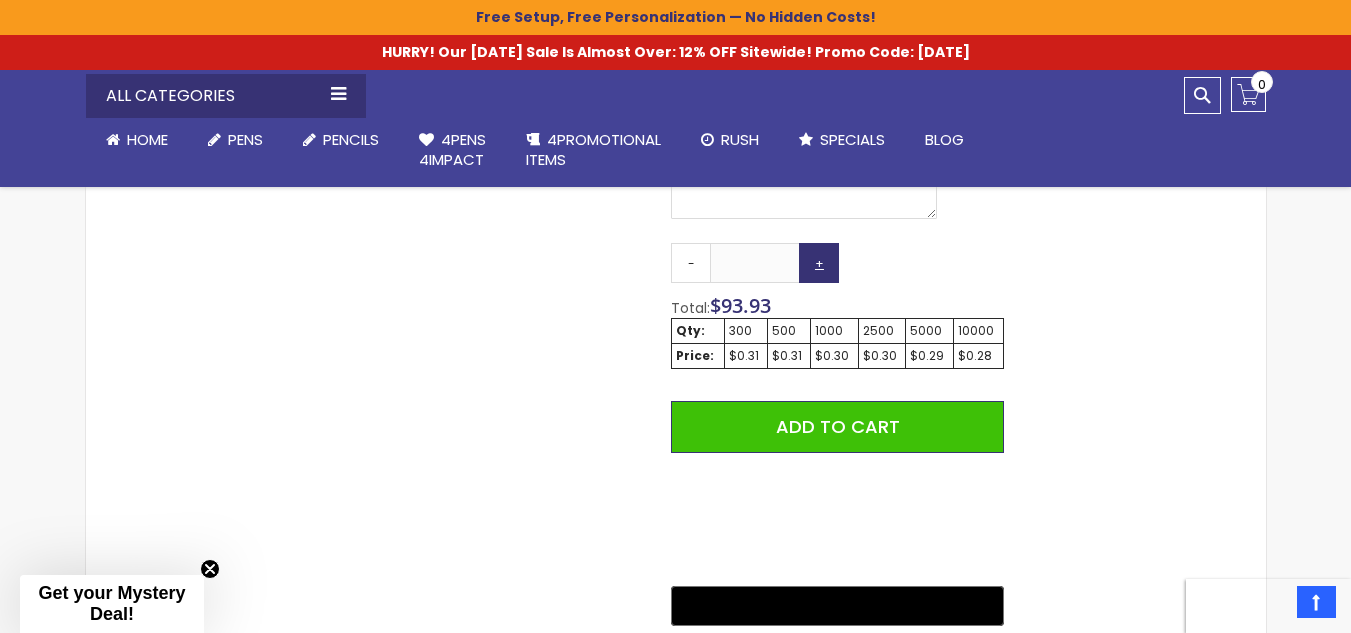 click on "+" at bounding box center (819, 263) 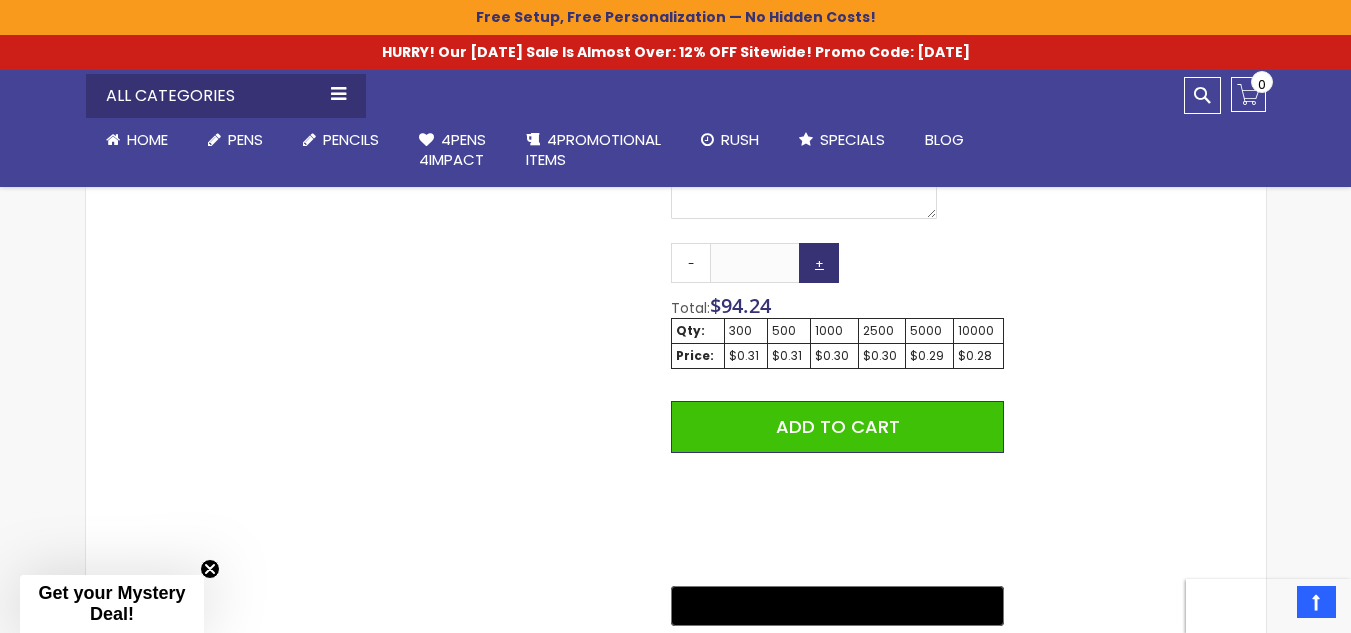 click on "+" at bounding box center (819, 263) 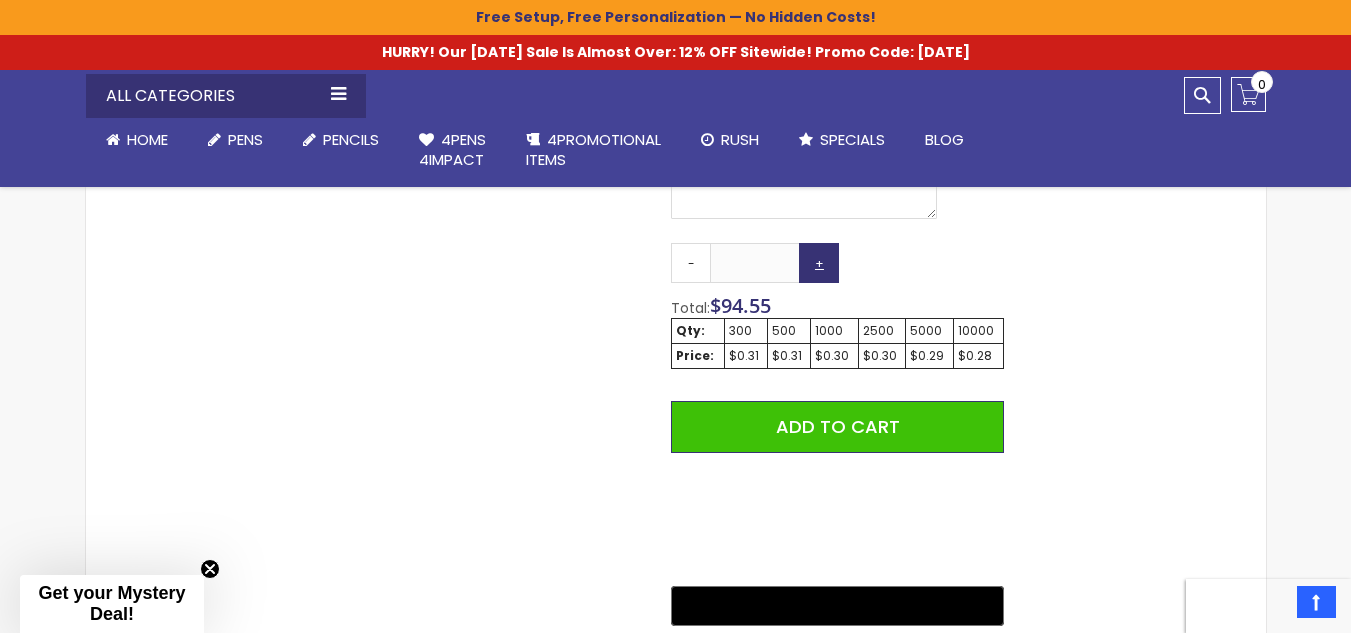 click on "+" at bounding box center (819, 263) 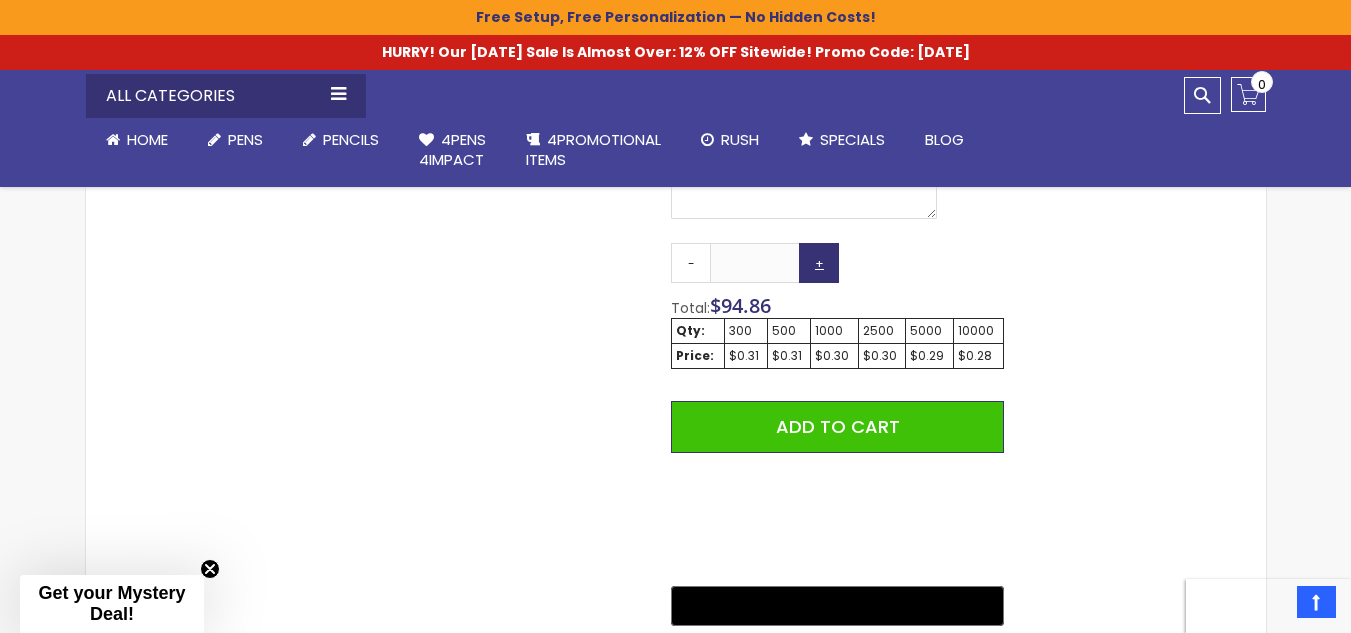 click on "+" at bounding box center (819, 263) 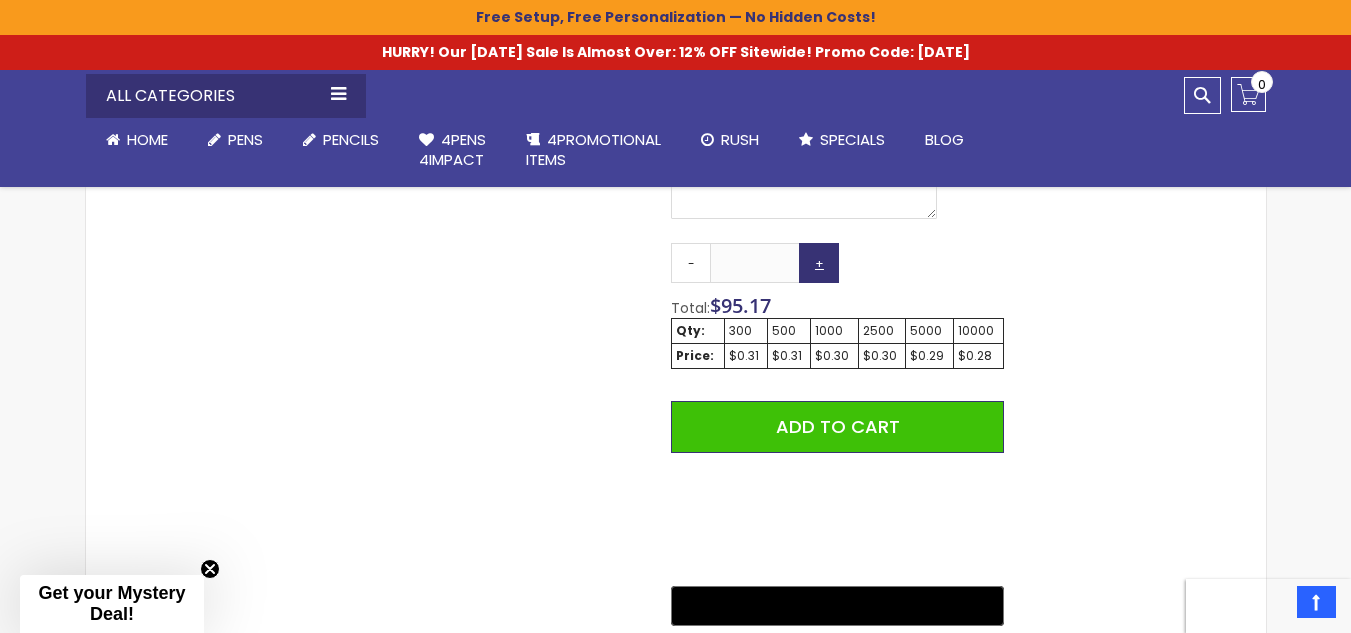 click on "+" at bounding box center (819, 263) 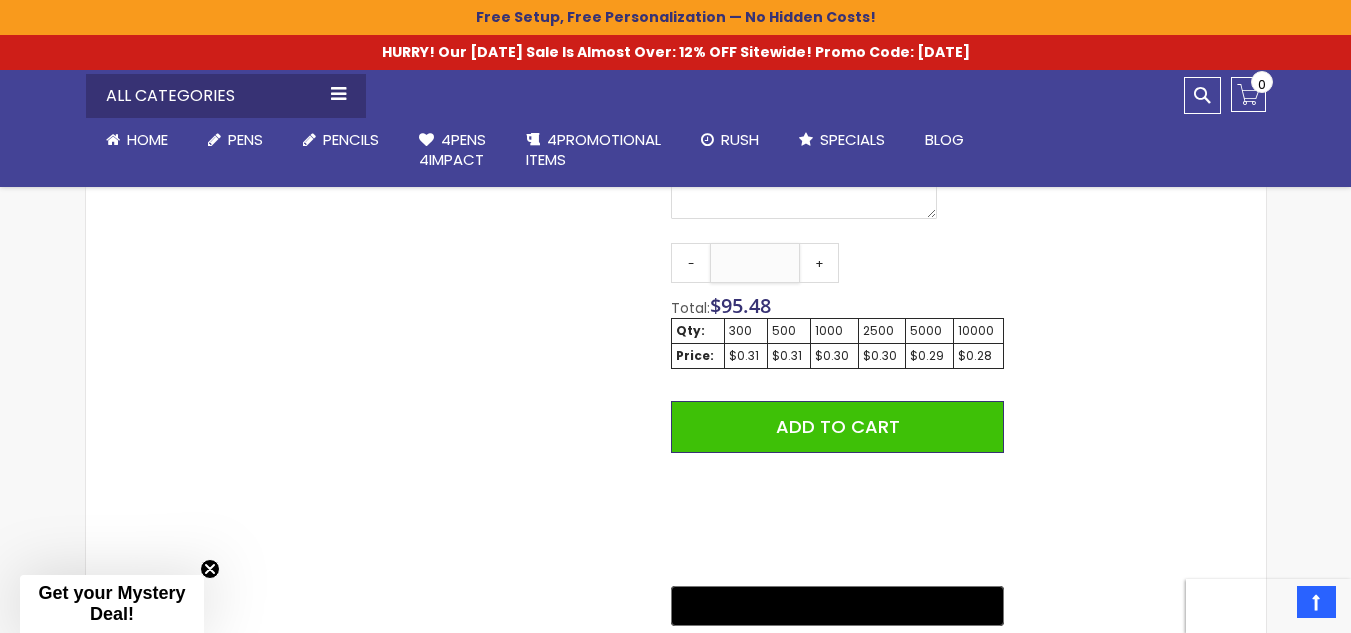 drag, startPoint x: 777, startPoint y: 265, endPoint x: 731, endPoint y: 269, distance: 46.173584 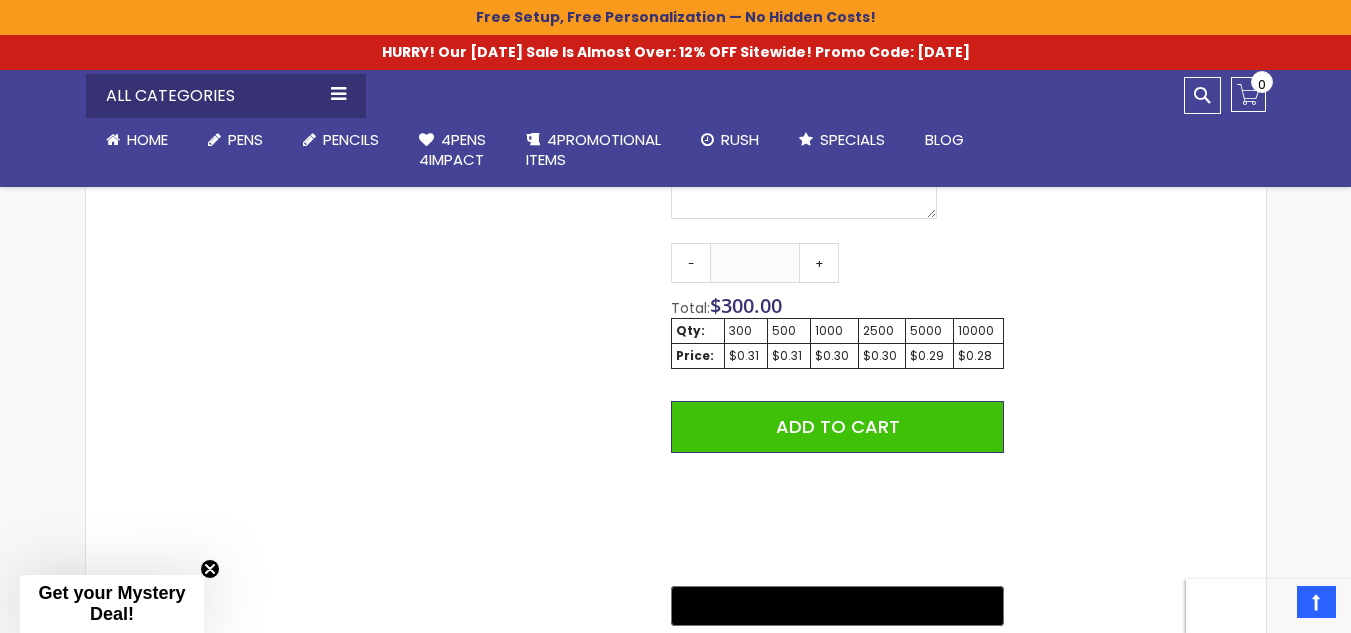 click on "Skip to the end of the images gallery
Skip to the beginning of the images gallery
Contender Pen
SKU
4PK-55155
Be the first to review this product
In stock
Only  %1  left
$0.28" at bounding box center [676, 85] 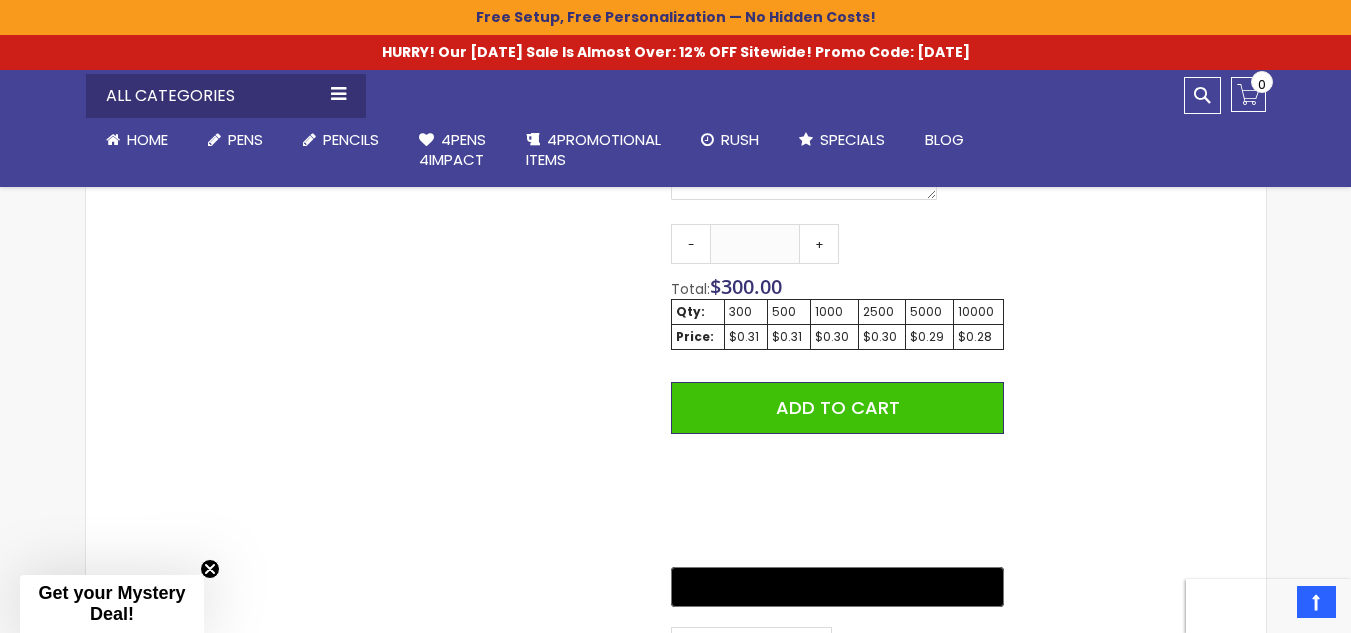 scroll, scrollTop: 1200, scrollLeft: 0, axis: vertical 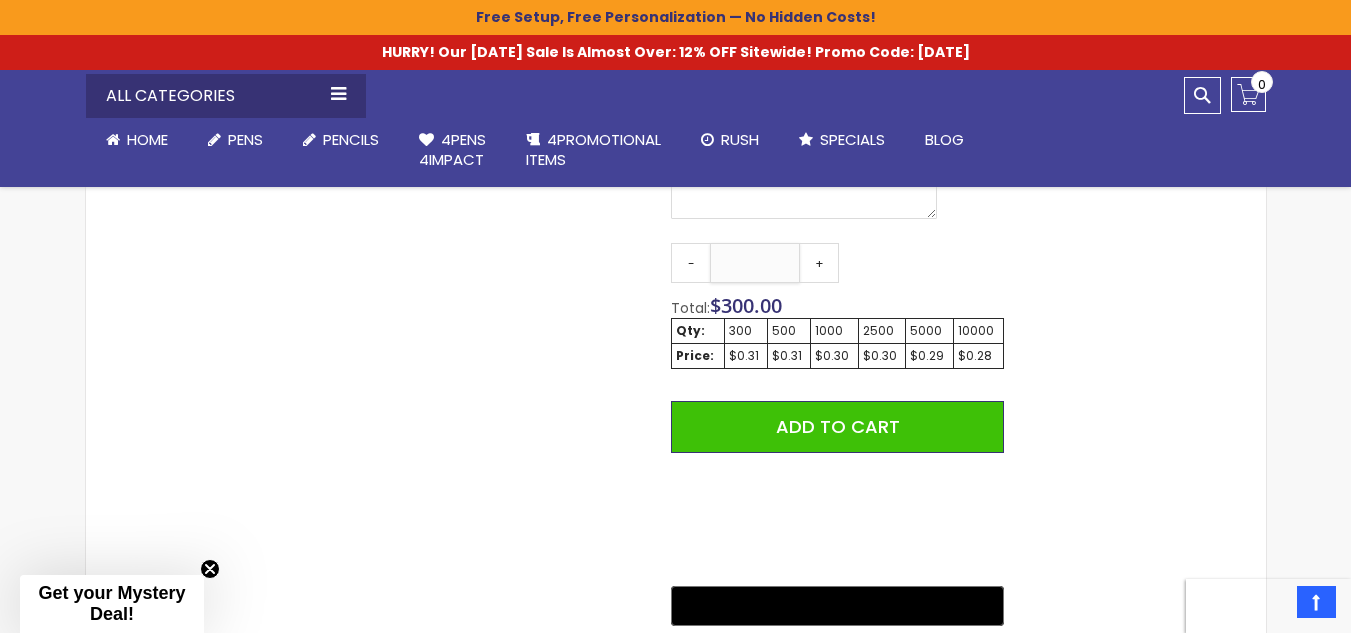 click on "****" at bounding box center (755, 263) 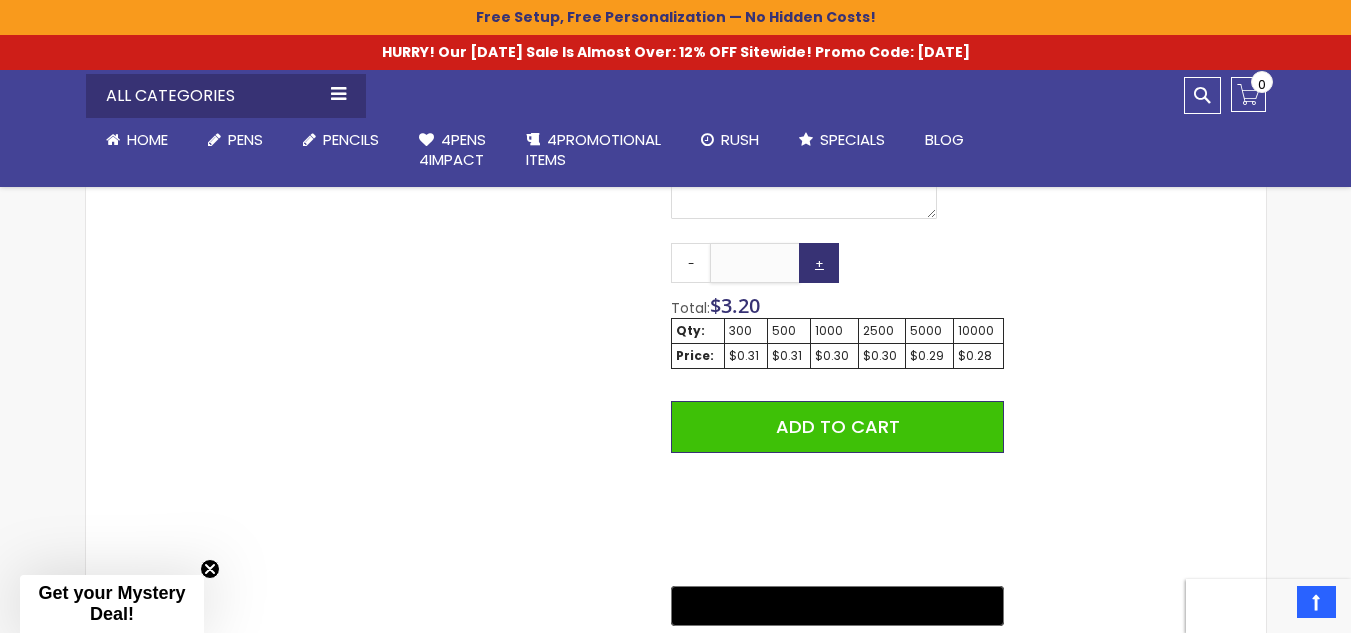 type on "*" 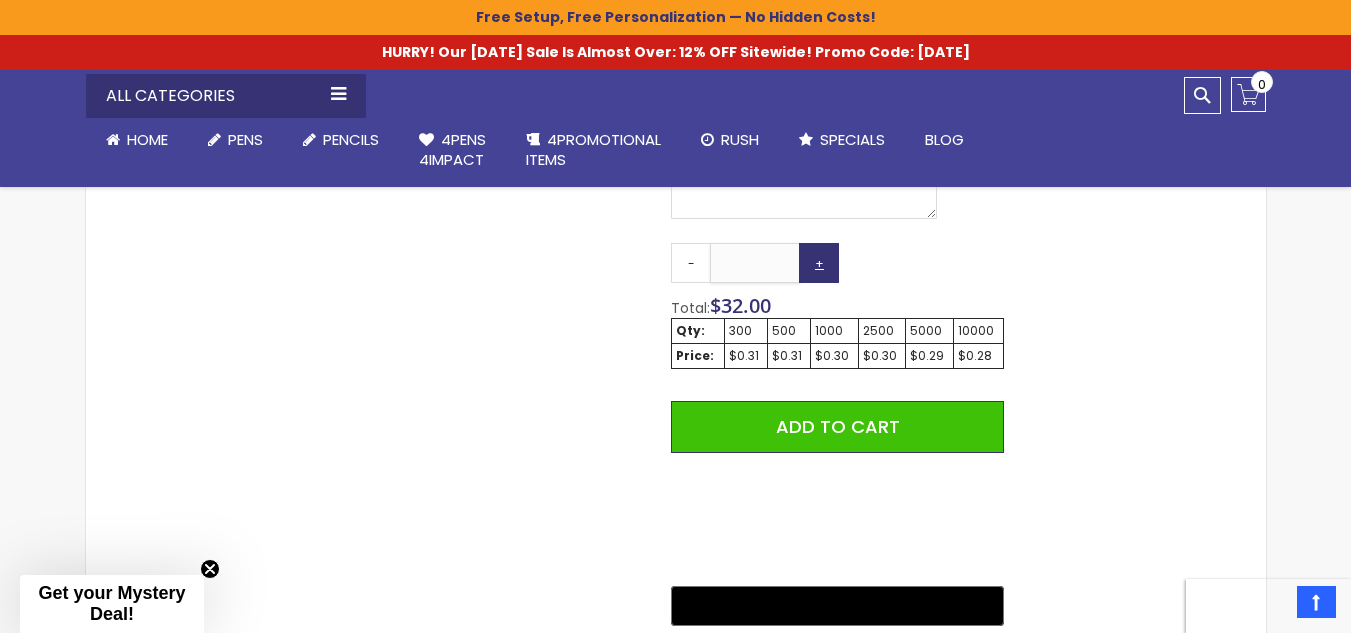 type on "****" 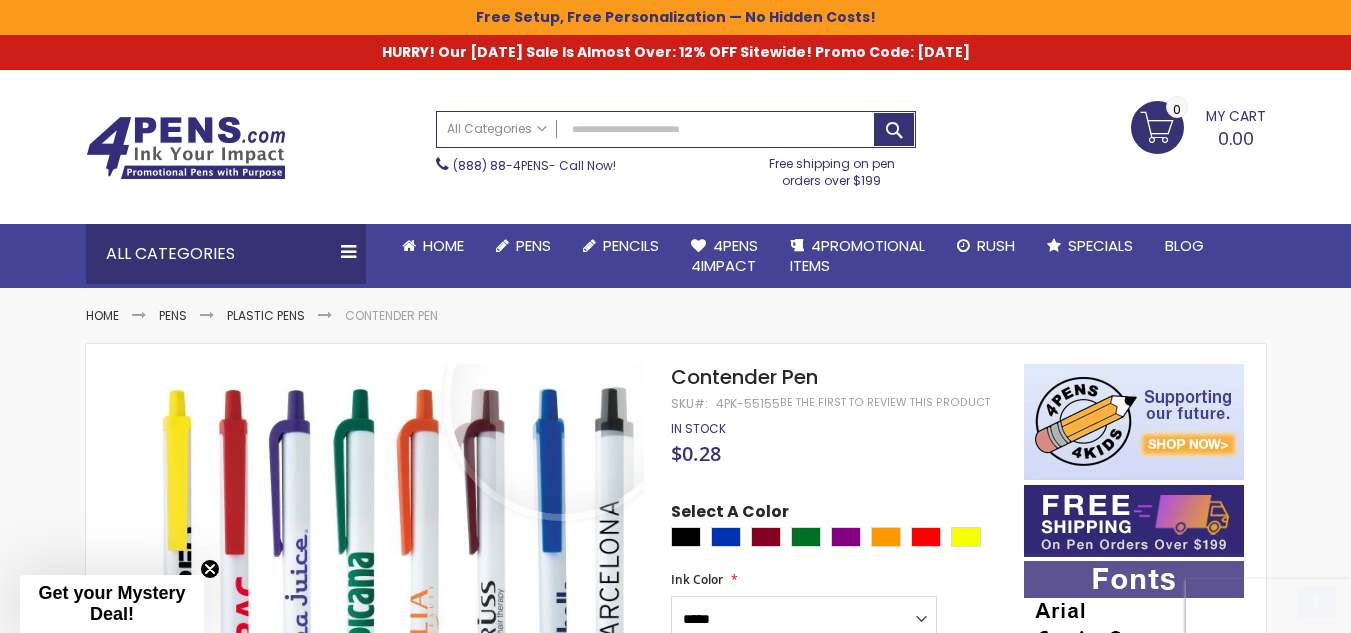 scroll, scrollTop: 0, scrollLeft: 0, axis: both 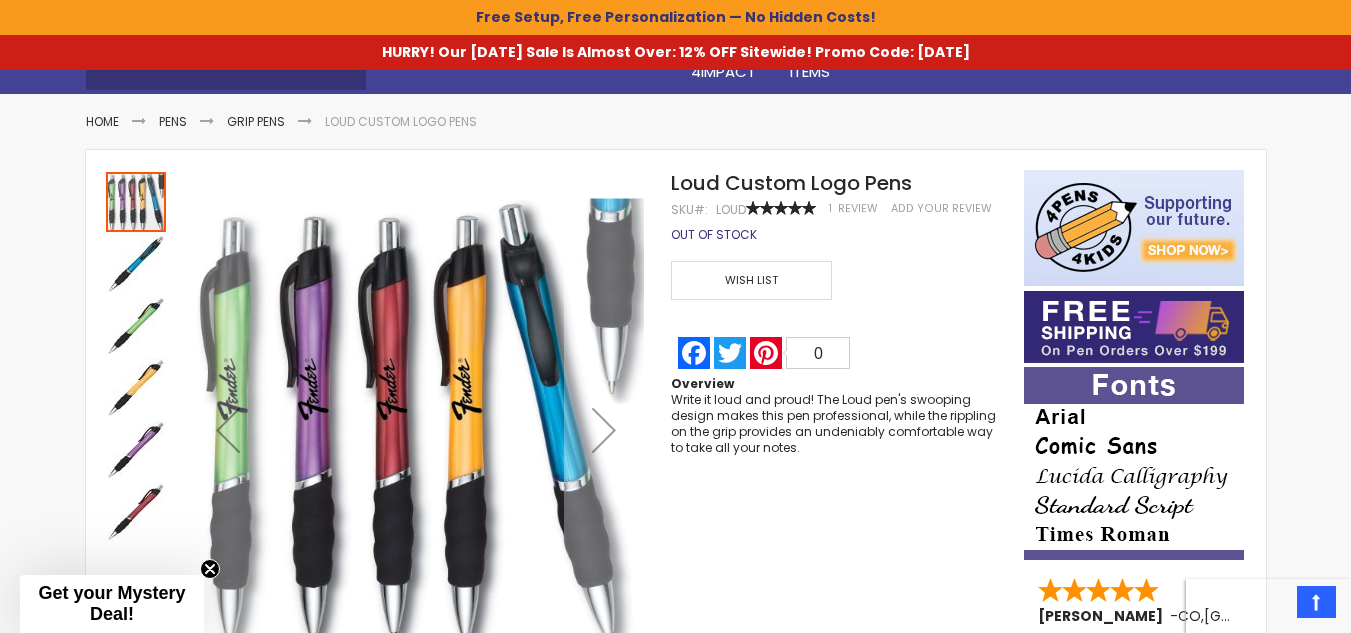 click at bounding box center (136, 388) 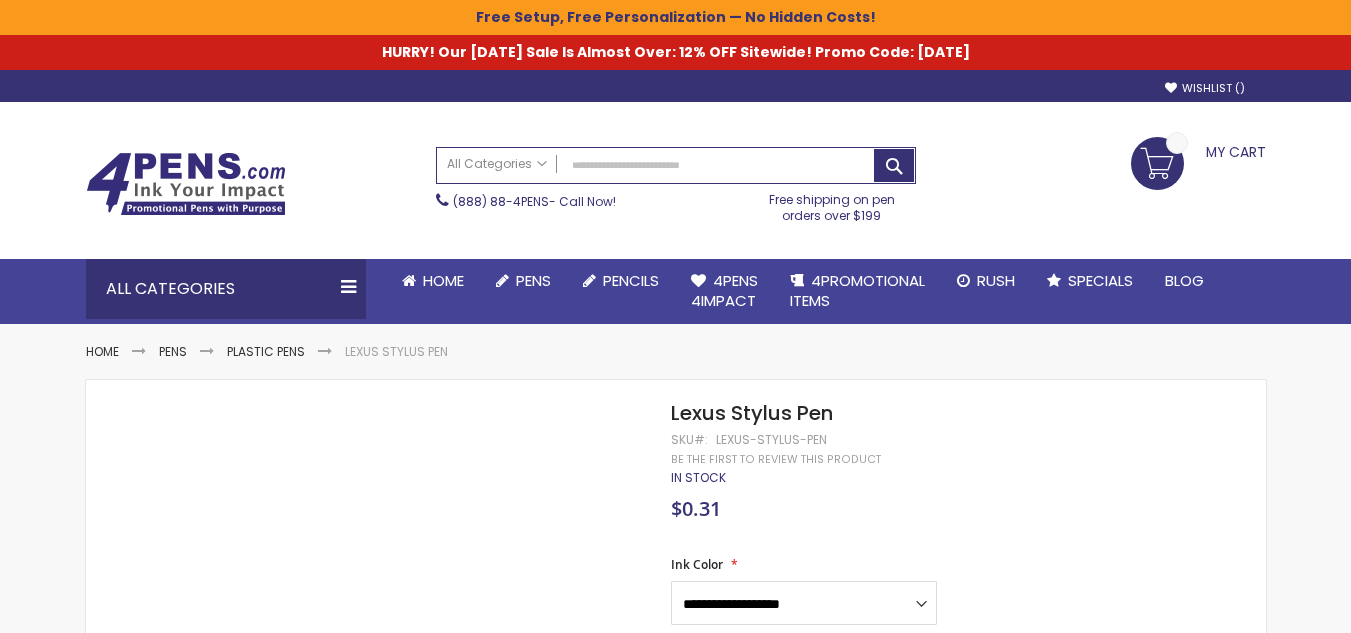 scroll, scrollTop: 0, scrollLeft: 0, axis: both 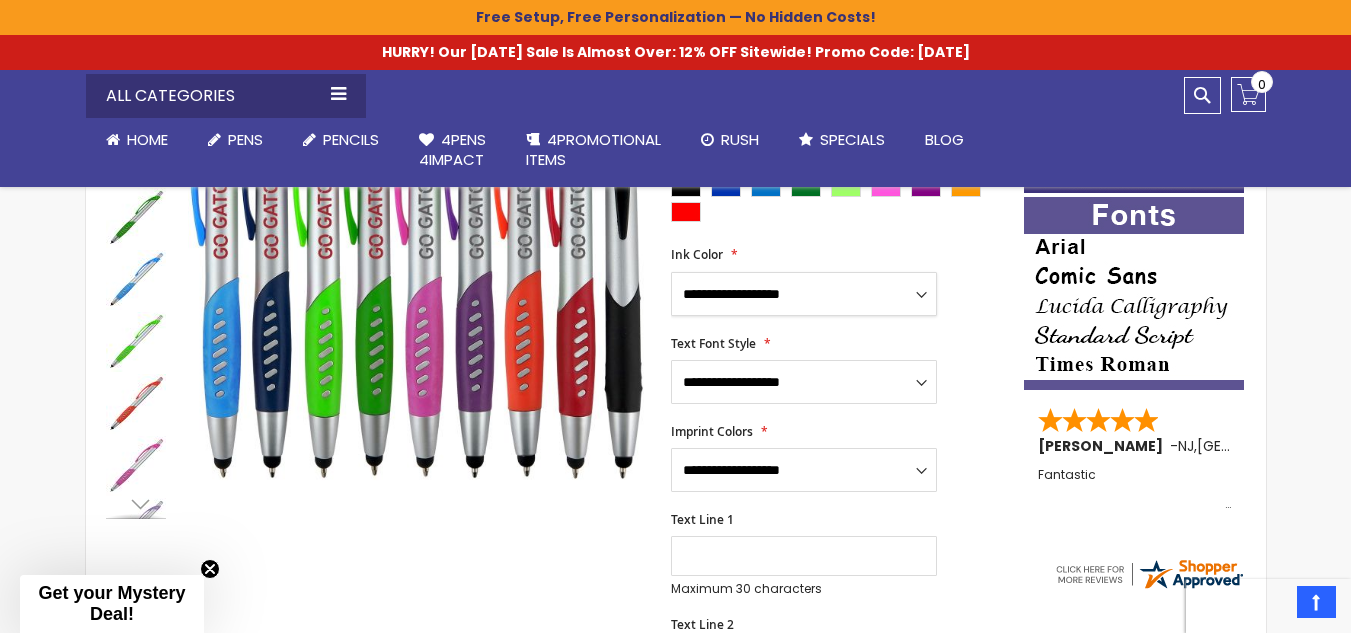 click on "**********" at bounding box center [804, 294] 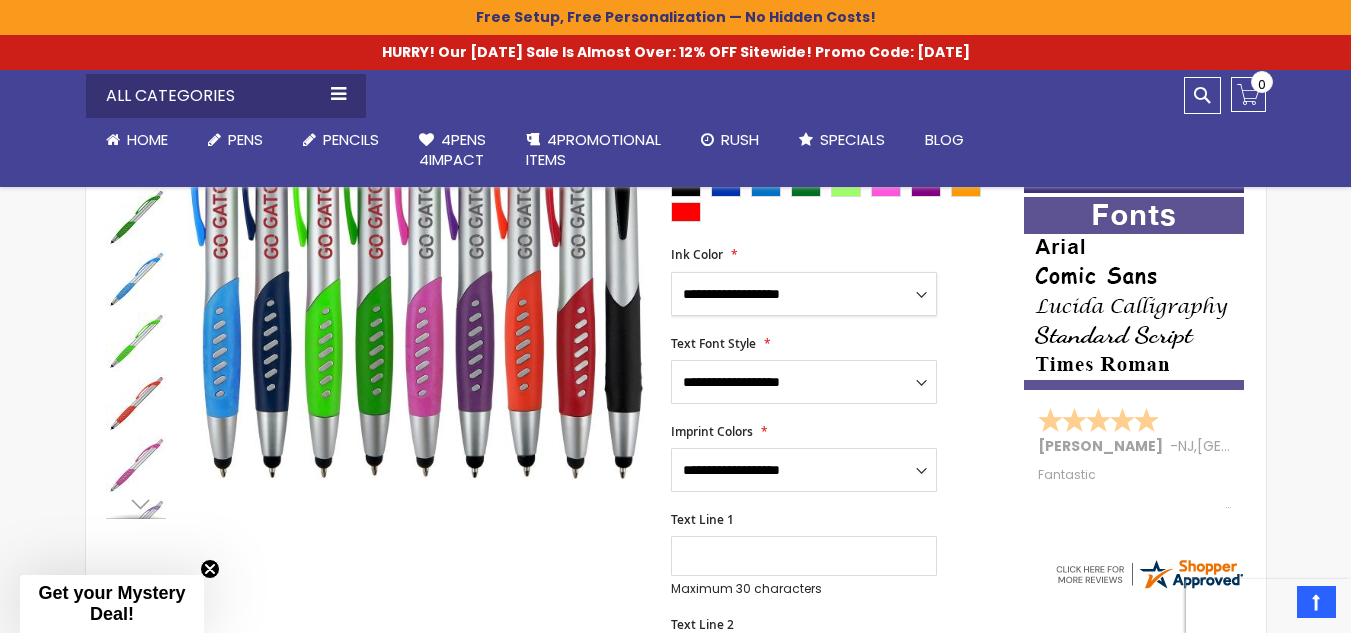 select on "****" 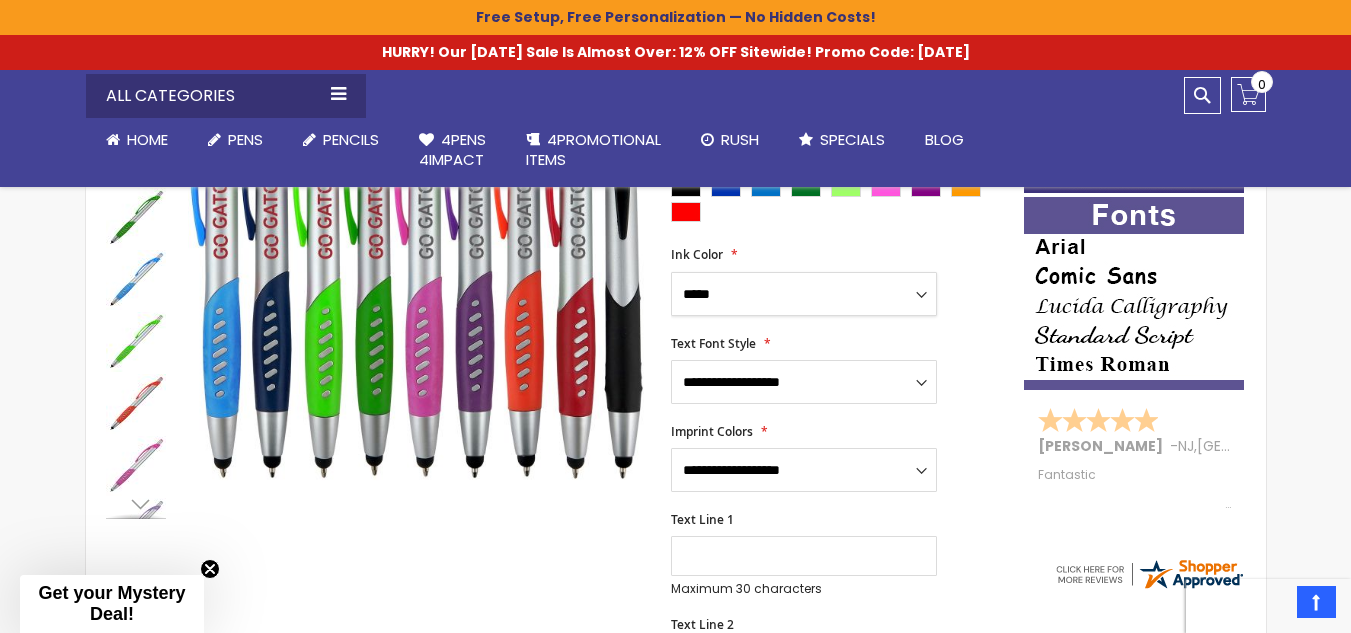 click on "**********" at bounding box center [804, 294] 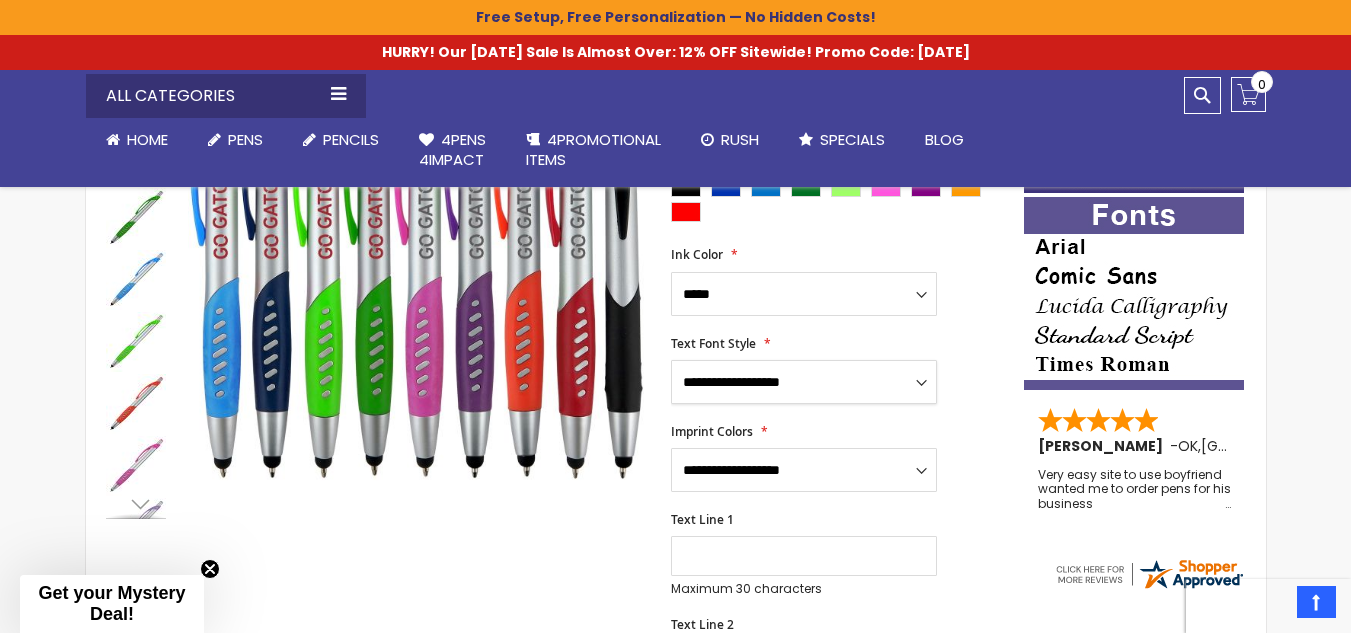 click on "**********" at bounding box center (804, 382) 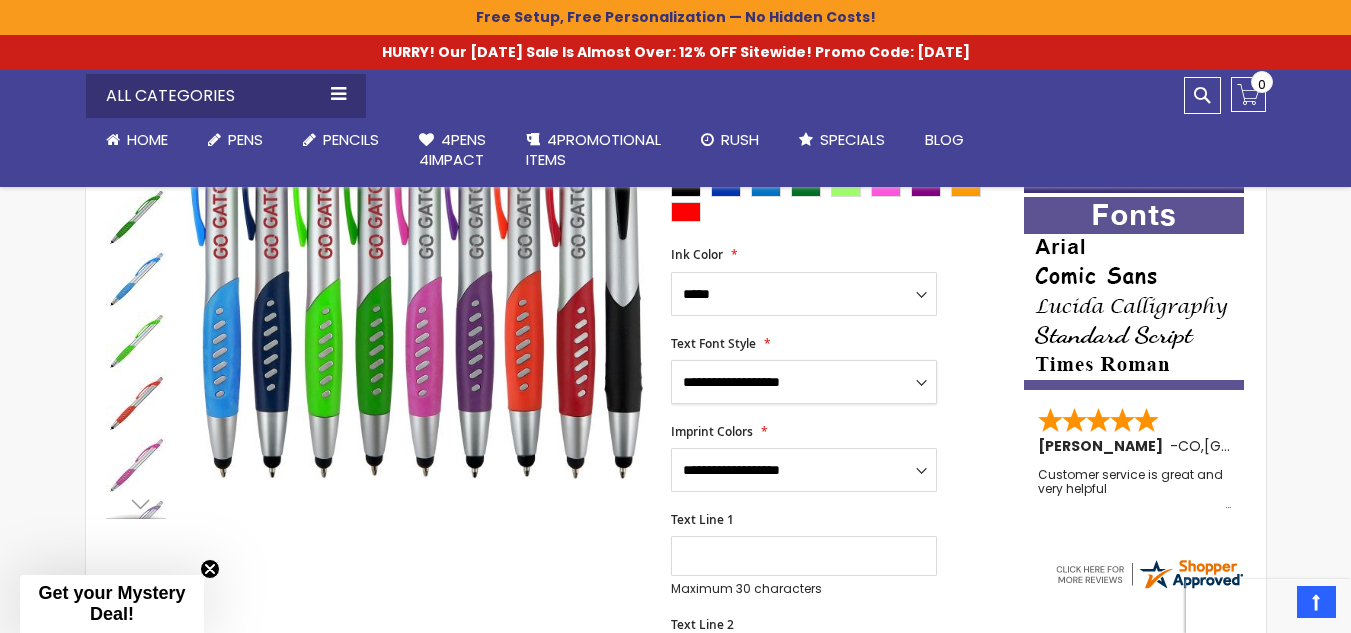 select on "****" 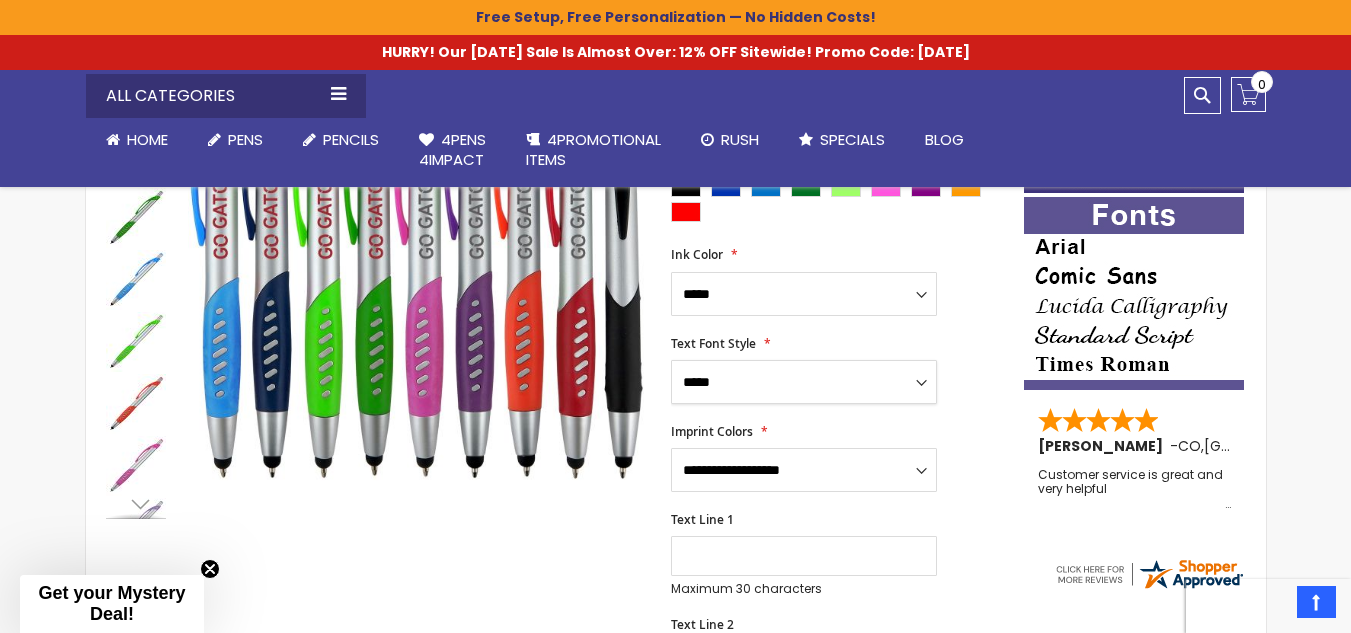 click on "**********" at bounding box center [804, 382] 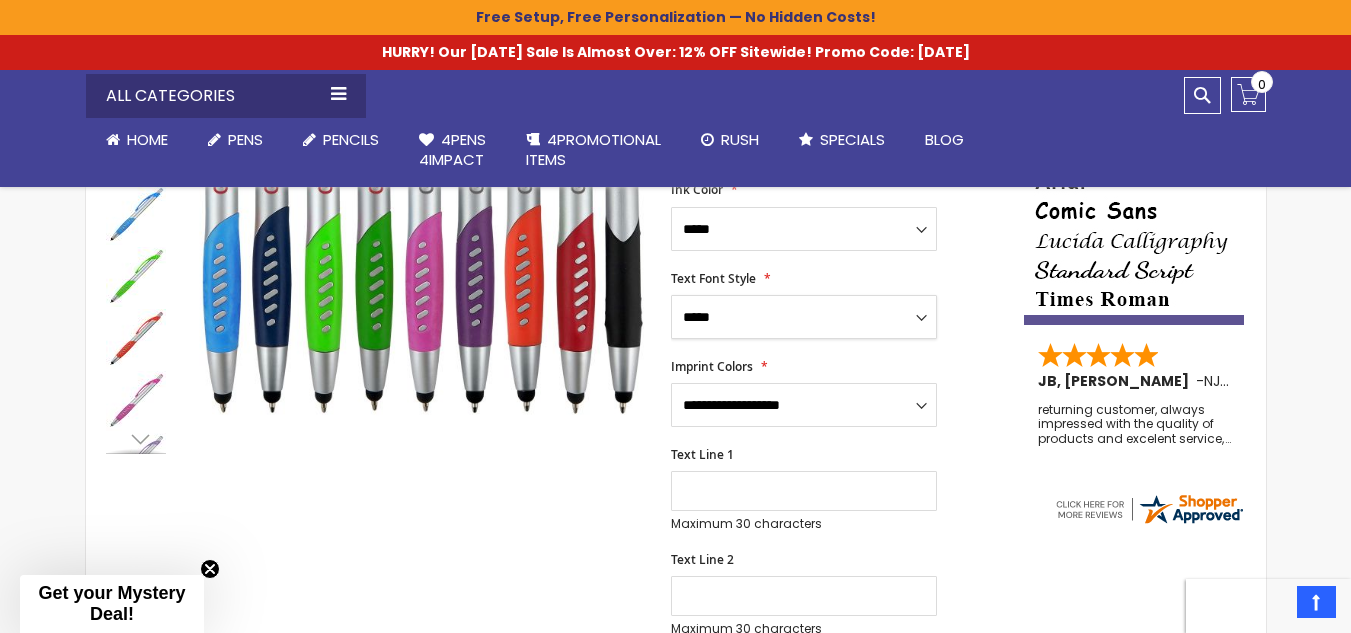 scroll, scrollTop: 500, scrollLeft: 0, axis: vertical 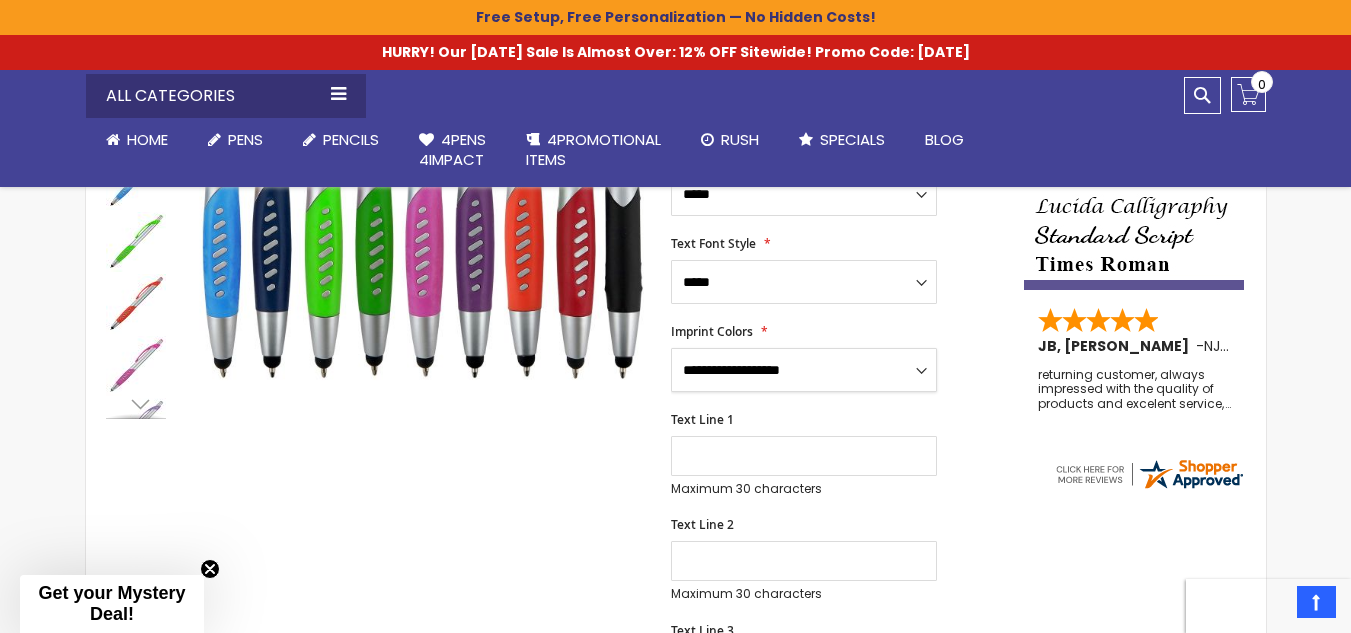 click on "**********" at bounding box center [804, 370] 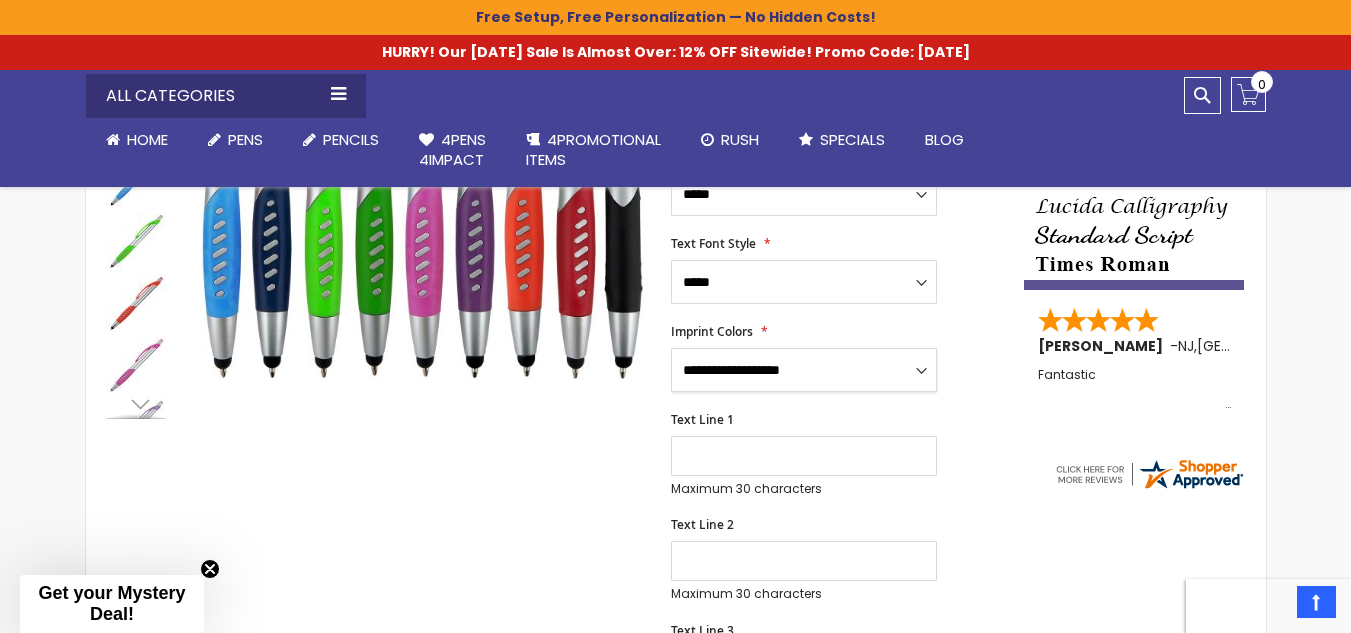 select on "****" 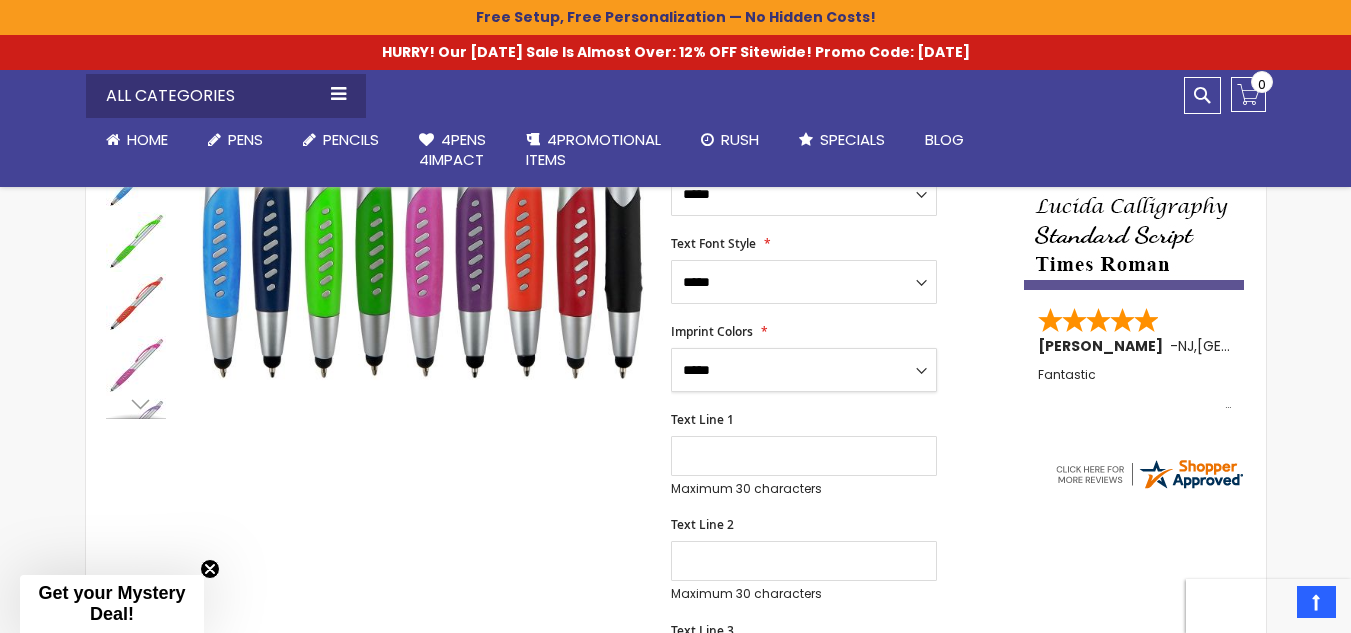 click on "**********" at bounding box center (804, 370) 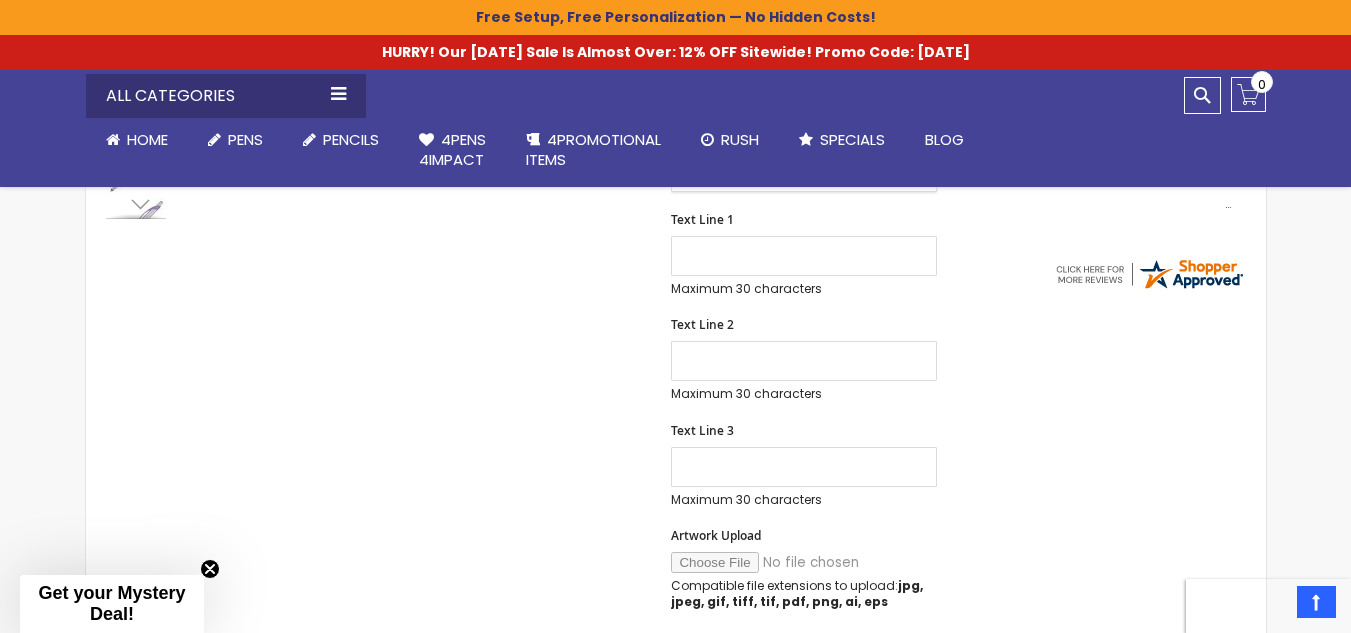 scroll, scrollTop: 800, scrollLeft: 0, axis: vertical 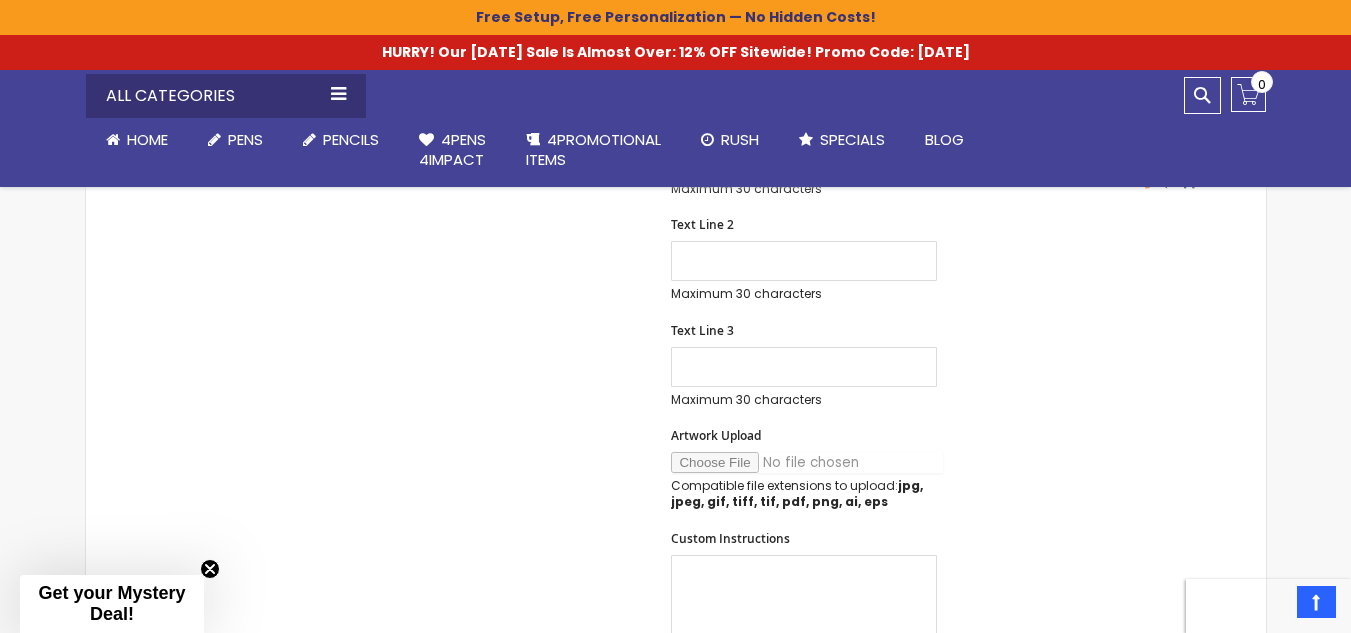 click on "Artwork Upload" at bounding box center (807, 462) 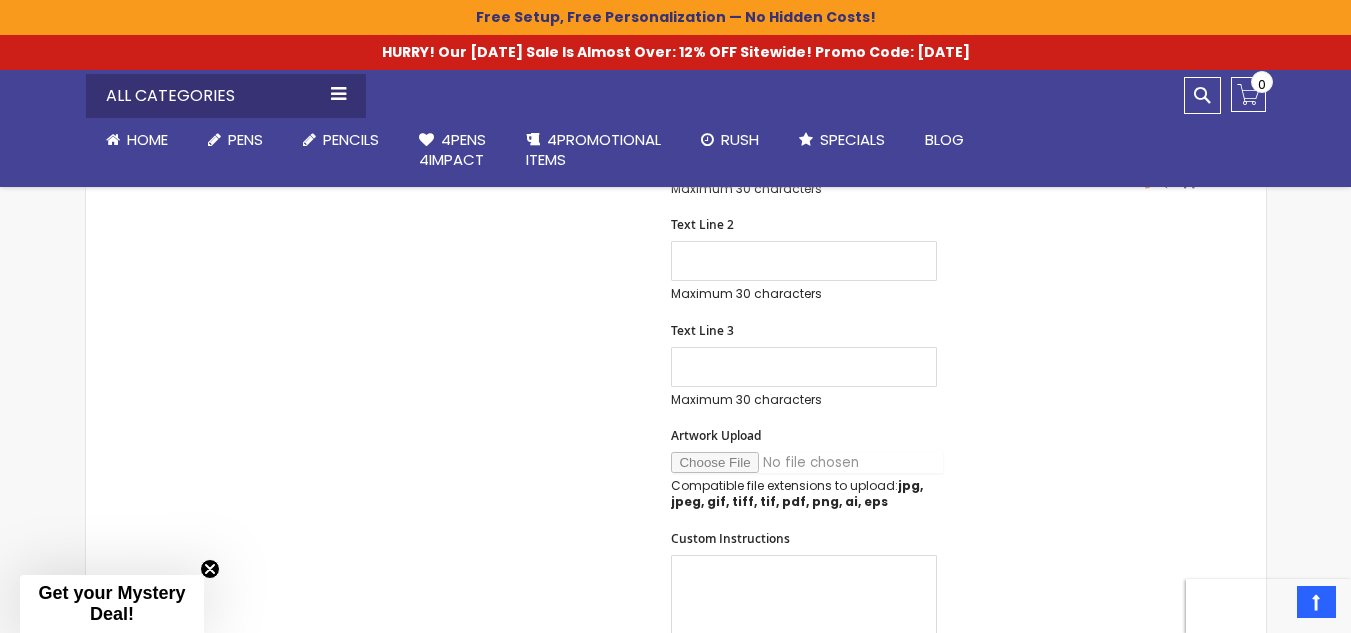 type on "**********" 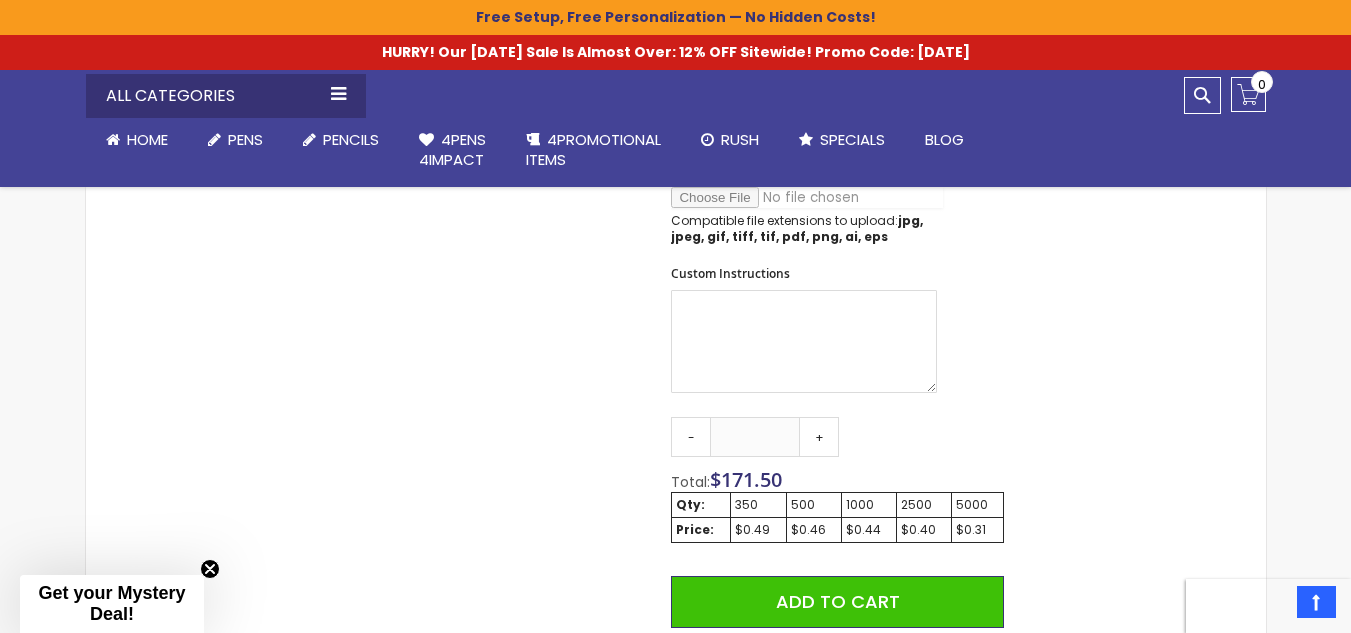 scroll, scrollTop: 1100, scrollLeft: 0, axis: vertical 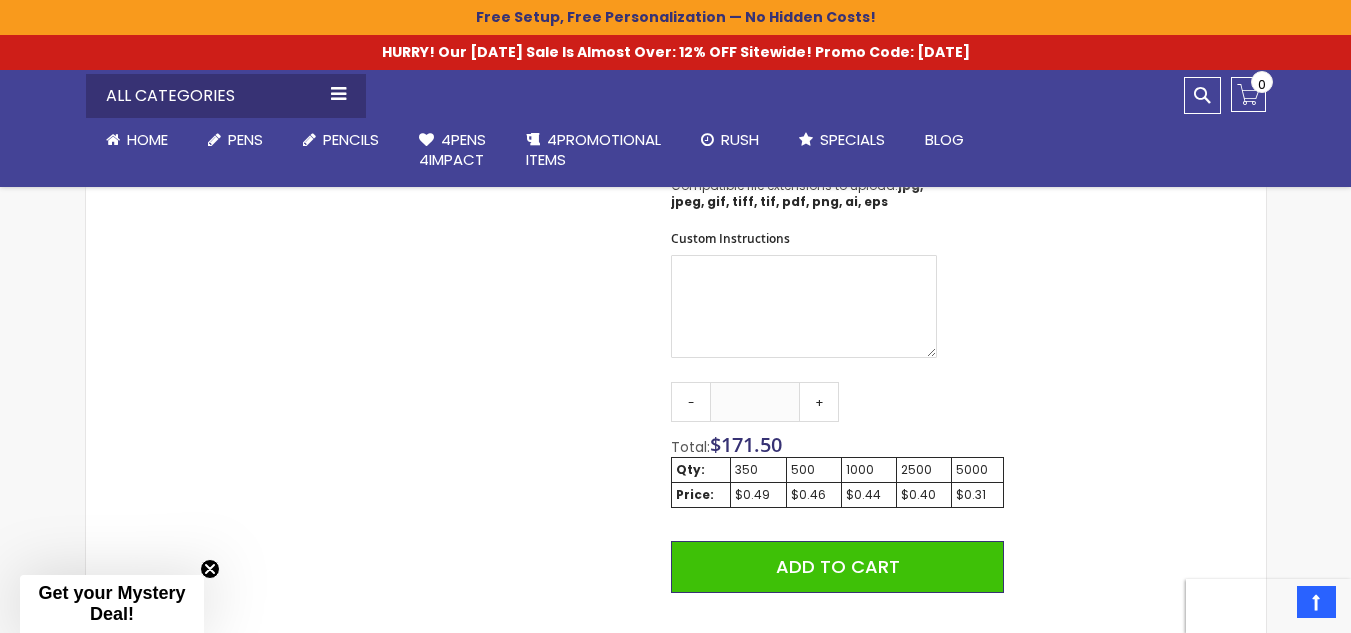 click on "1000" at bounding box center (869, 470) 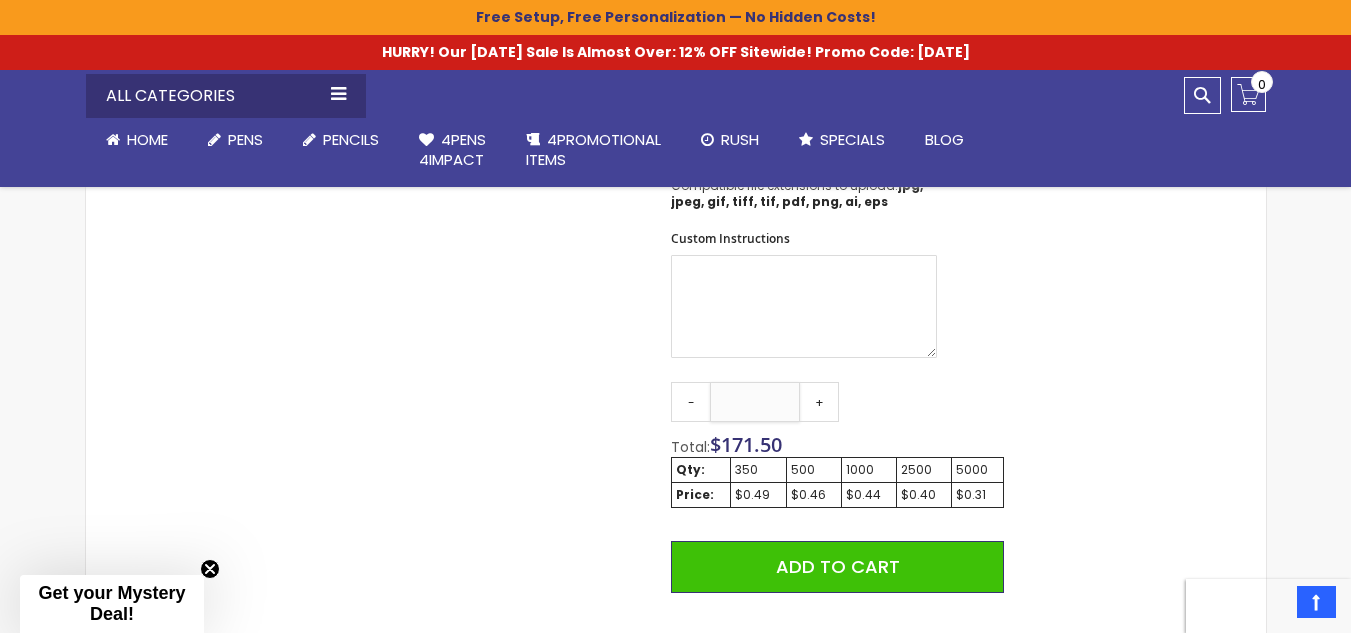 drag, startPoint x: 771, startPoint y: 405, endPoint x: 729, endPoint y: 411, distance: 42.426407 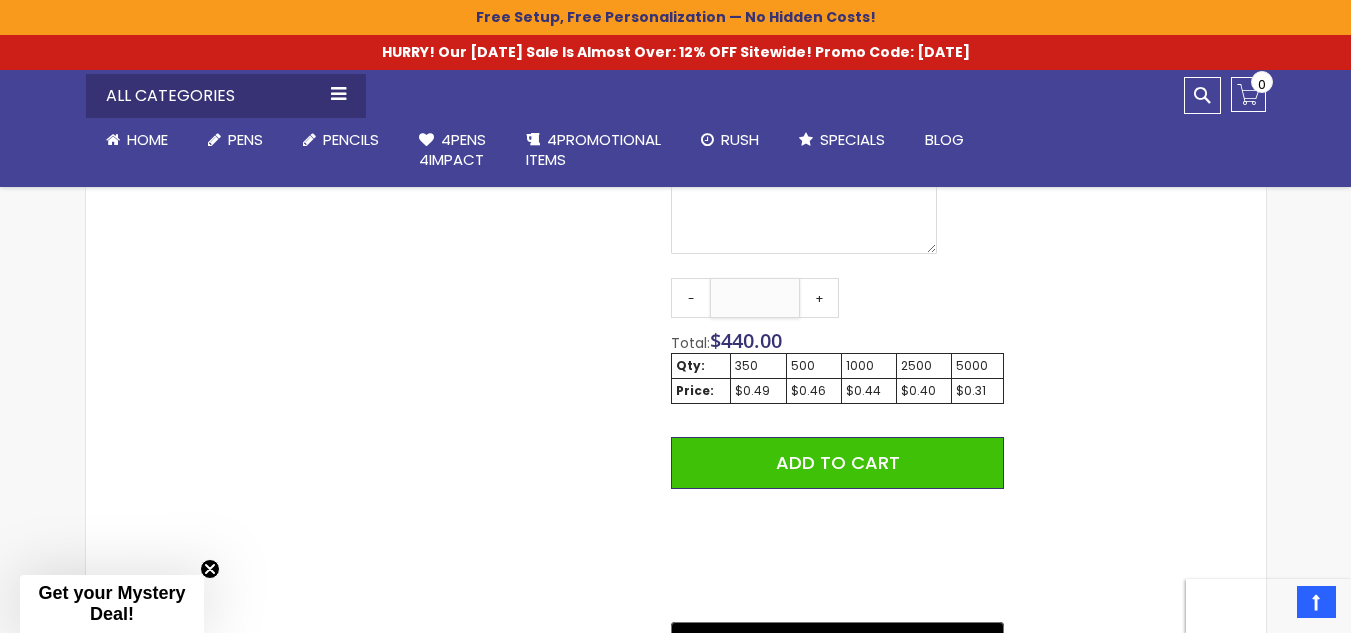 scroll, scrollTop: 1300, scrollLeft: 0, axis: vertical 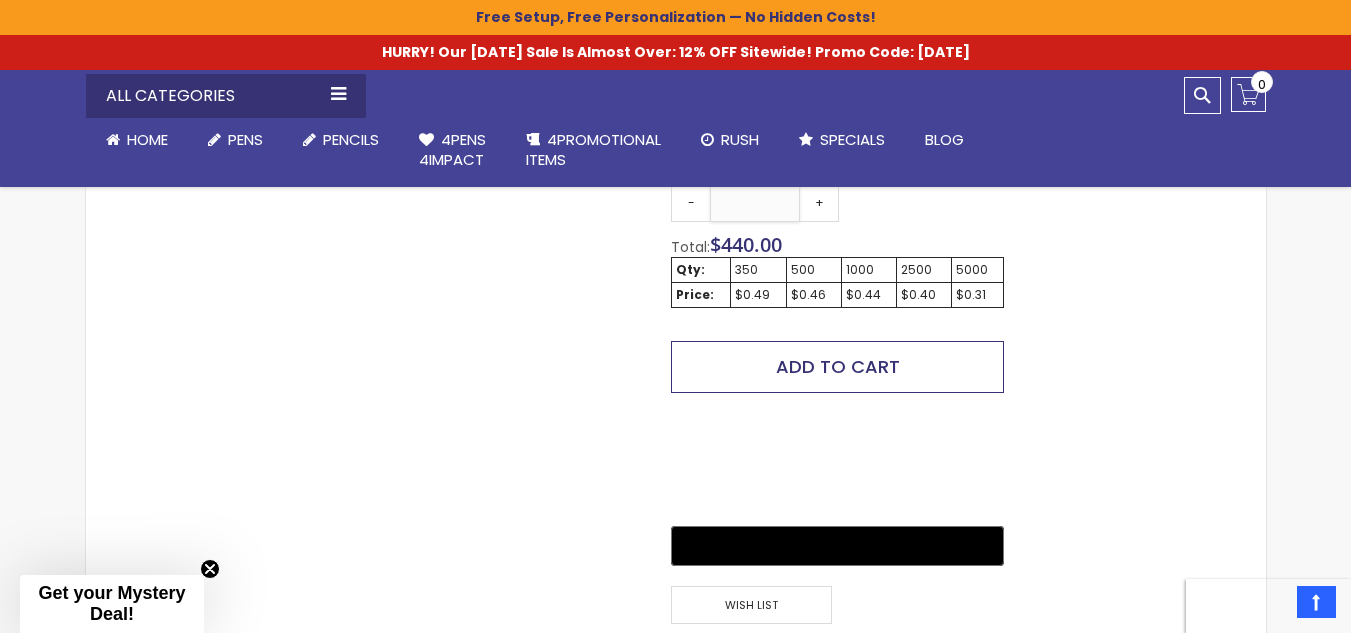 type on "****" 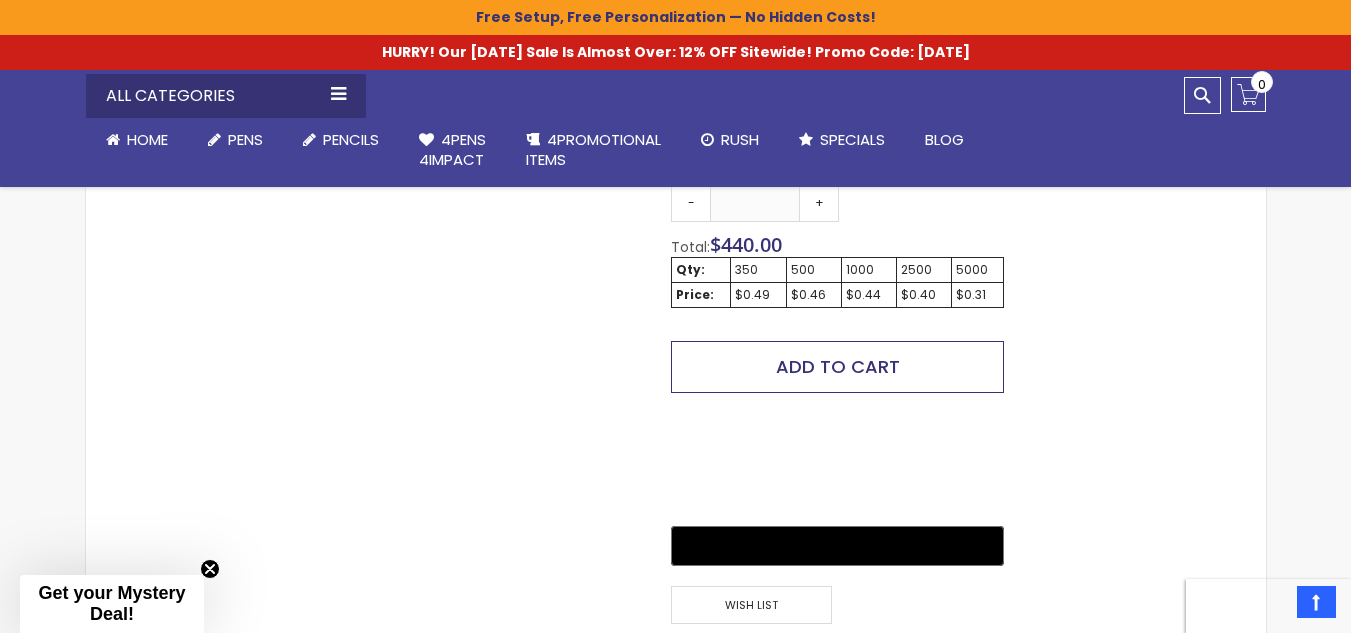 click on "Add to Cart" at bounding box center (838, 366) 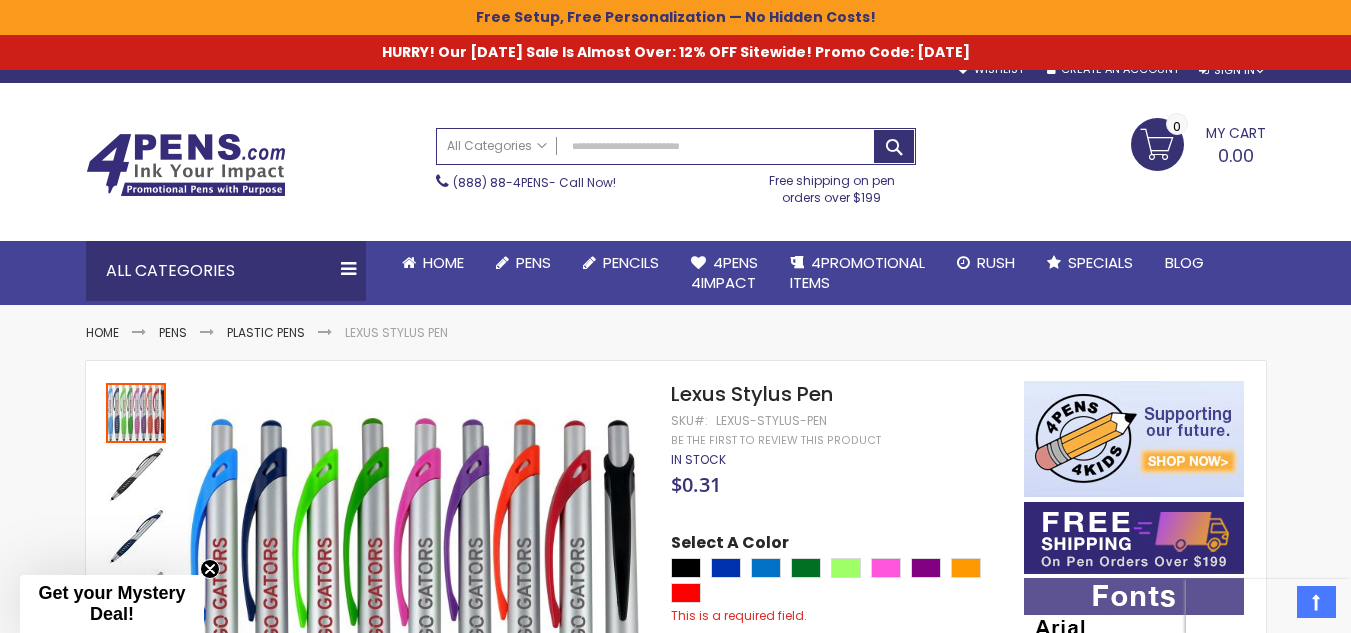scroll, scrollTop: 0, scrollLeft: 0, axis: both 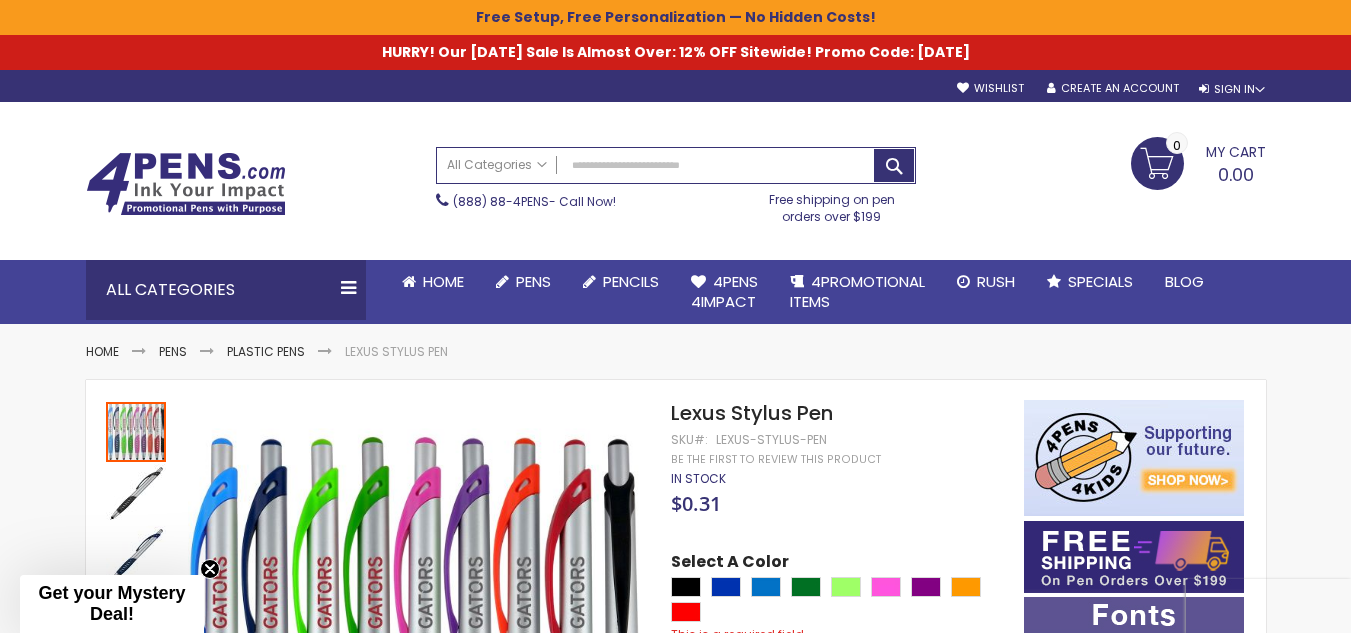 click on "My Cart
0.00
0" at bounding box center (1198, 162) 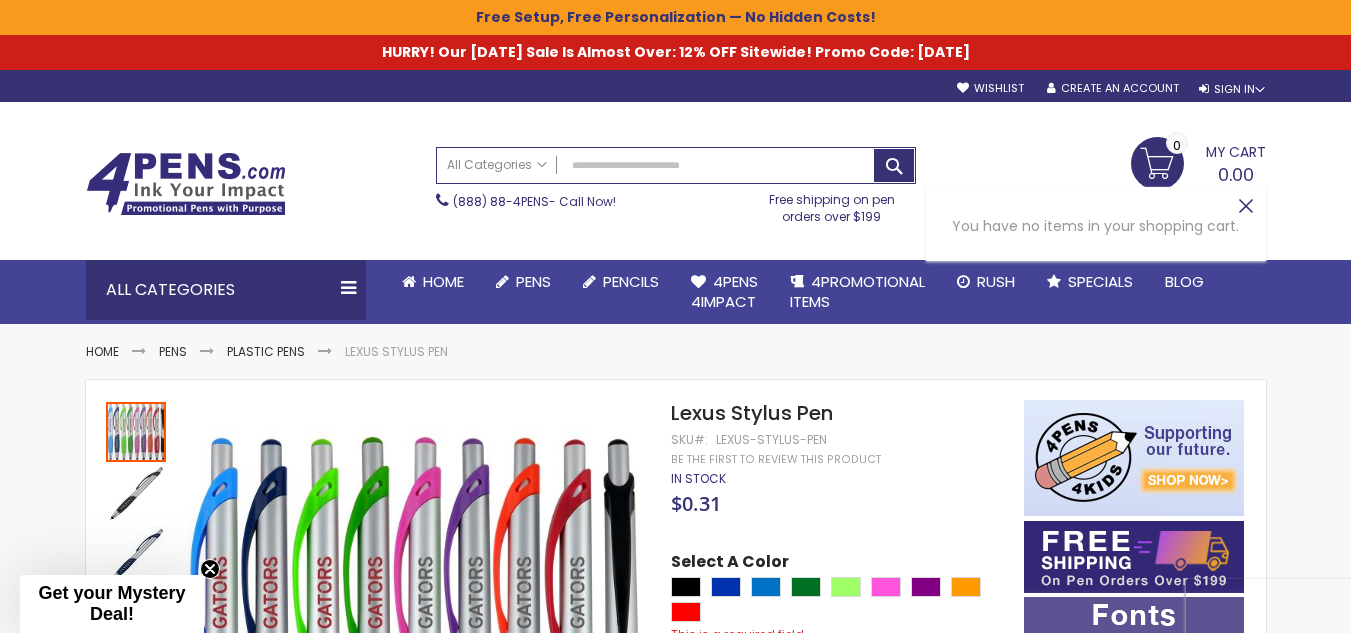 click on "Close" at bounding box center [1246, 207] 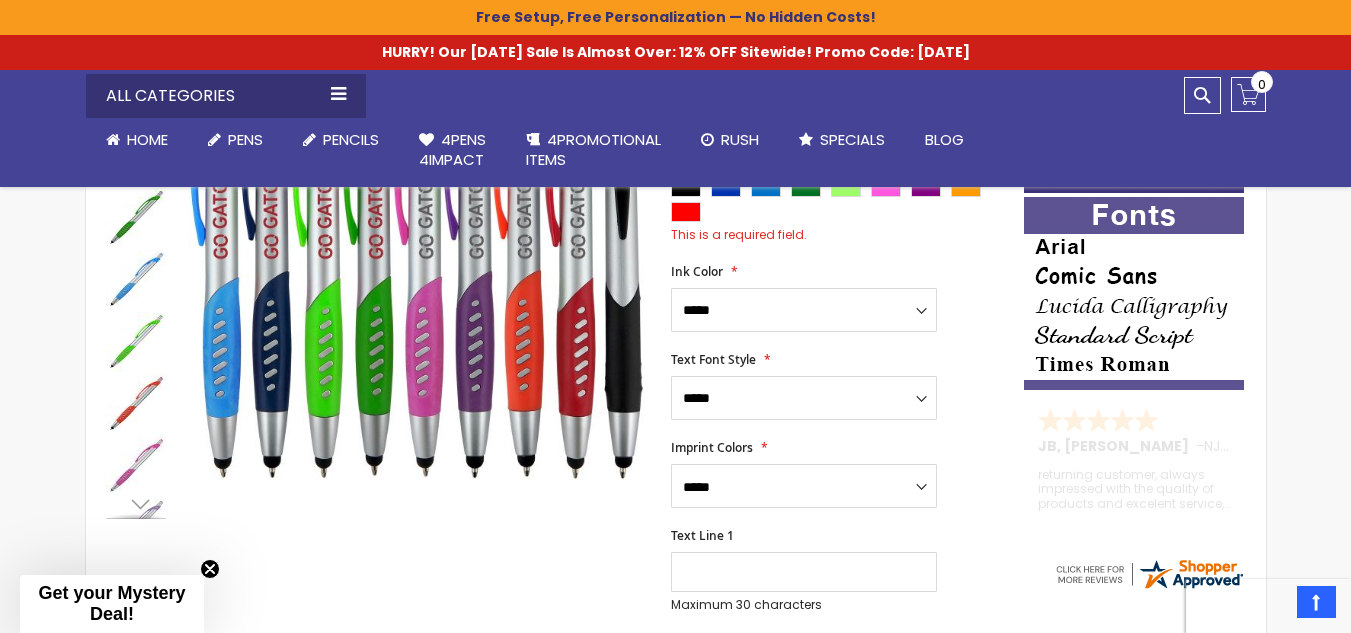 scroll, scrollTop: 300, scrollLeft: 0, axis: vertical 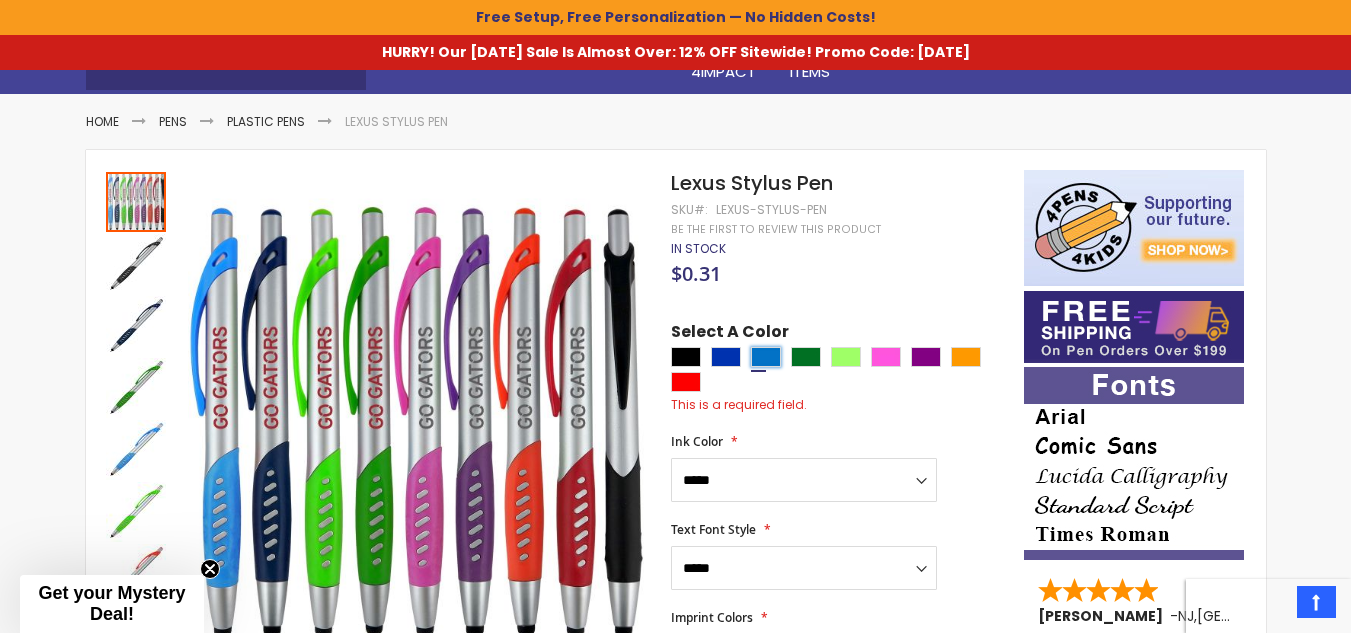 click at bounding box center (766, 357) 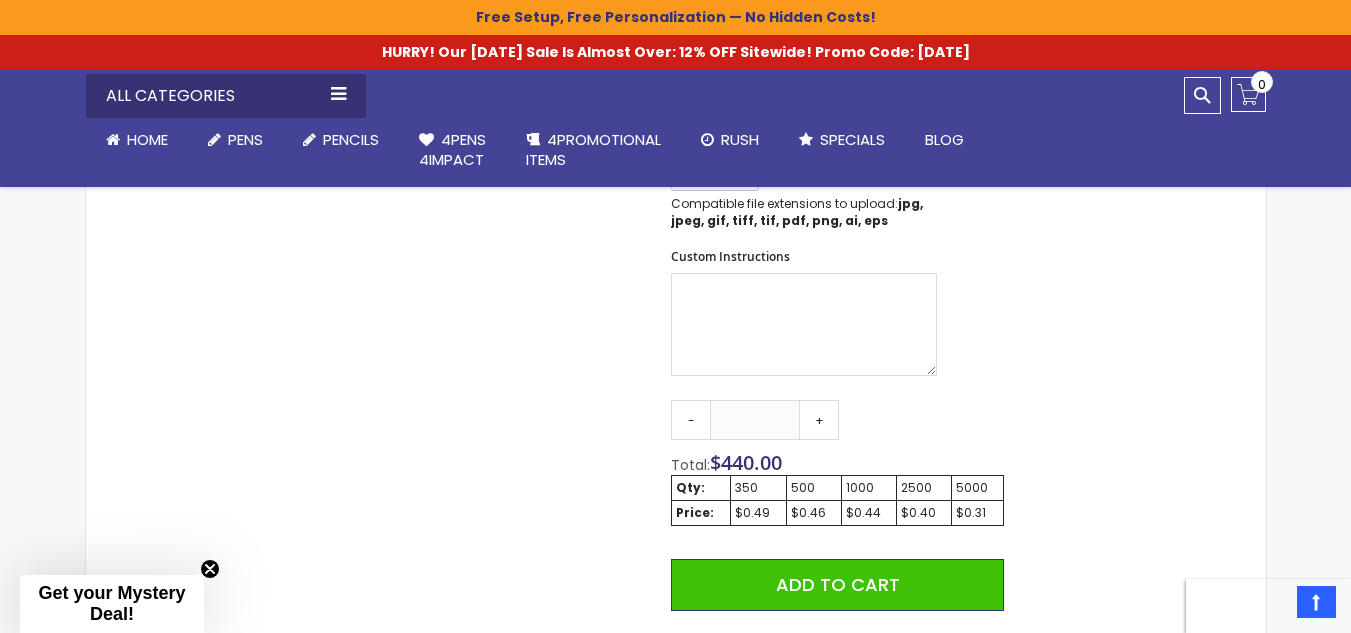 scroll, scrollTop: 1100, scrollLeft: 0, axis: vertical 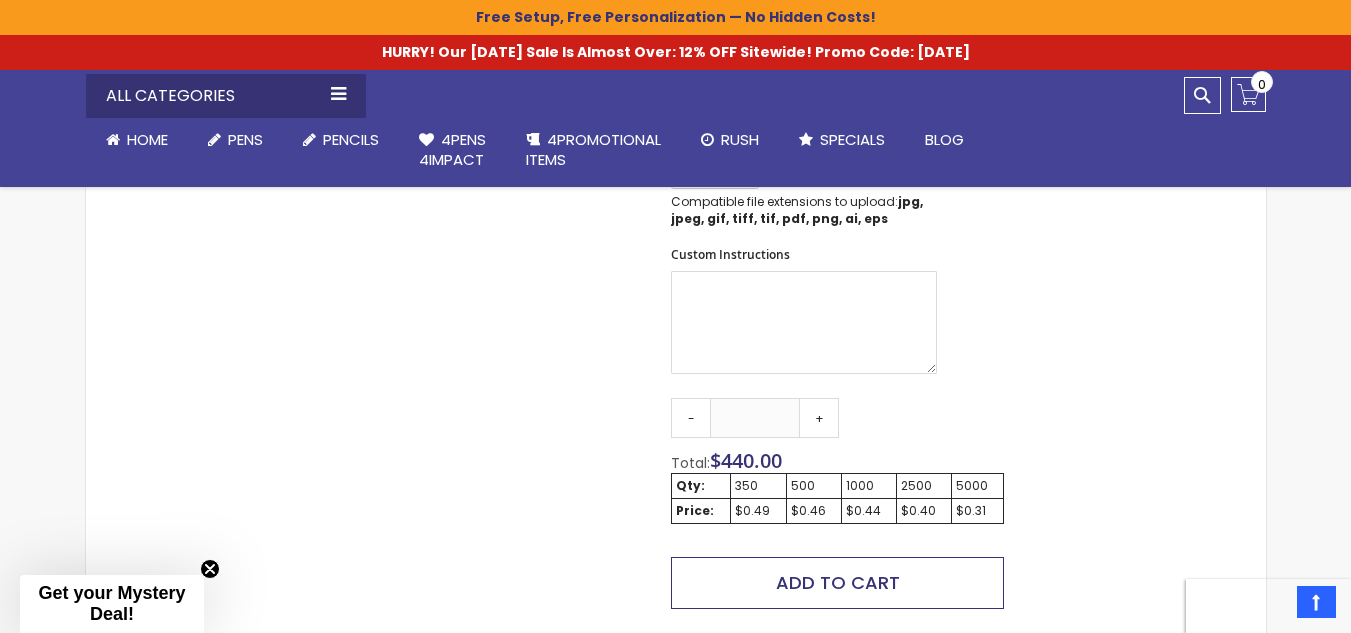 click on "Add to Cart" at bounding box center (838, 582) 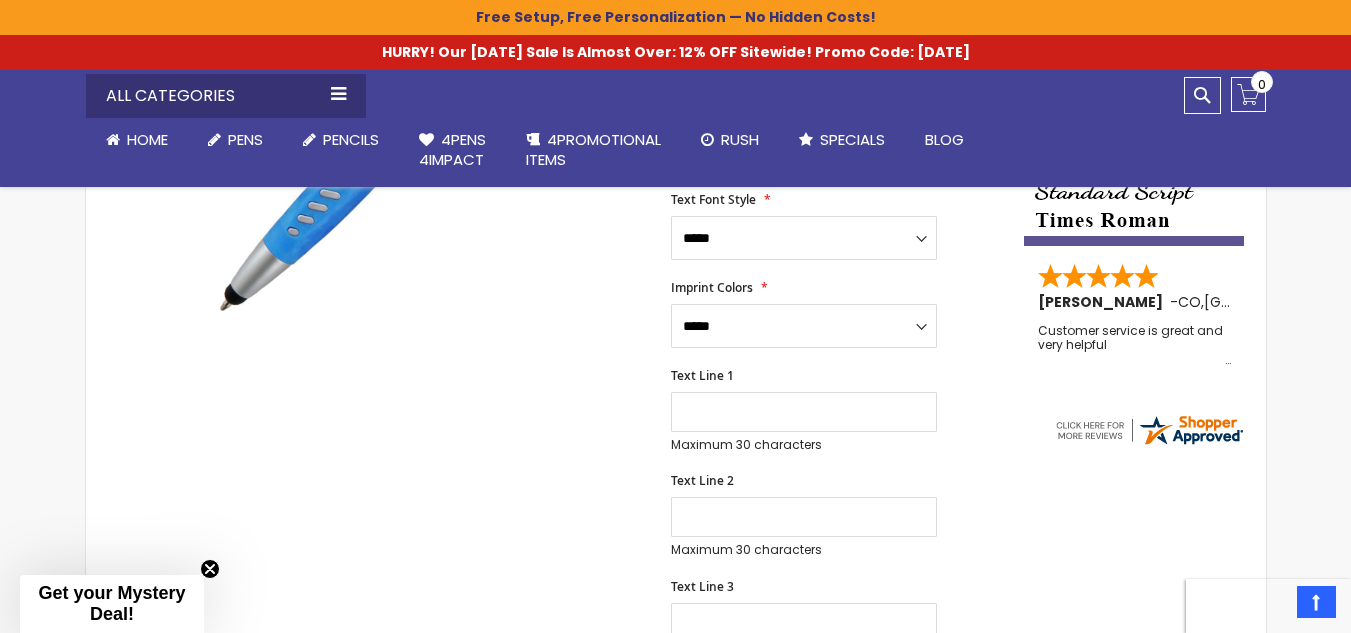 scroll, scrollTop: 531, scrollLeft: 0, axis: vertical 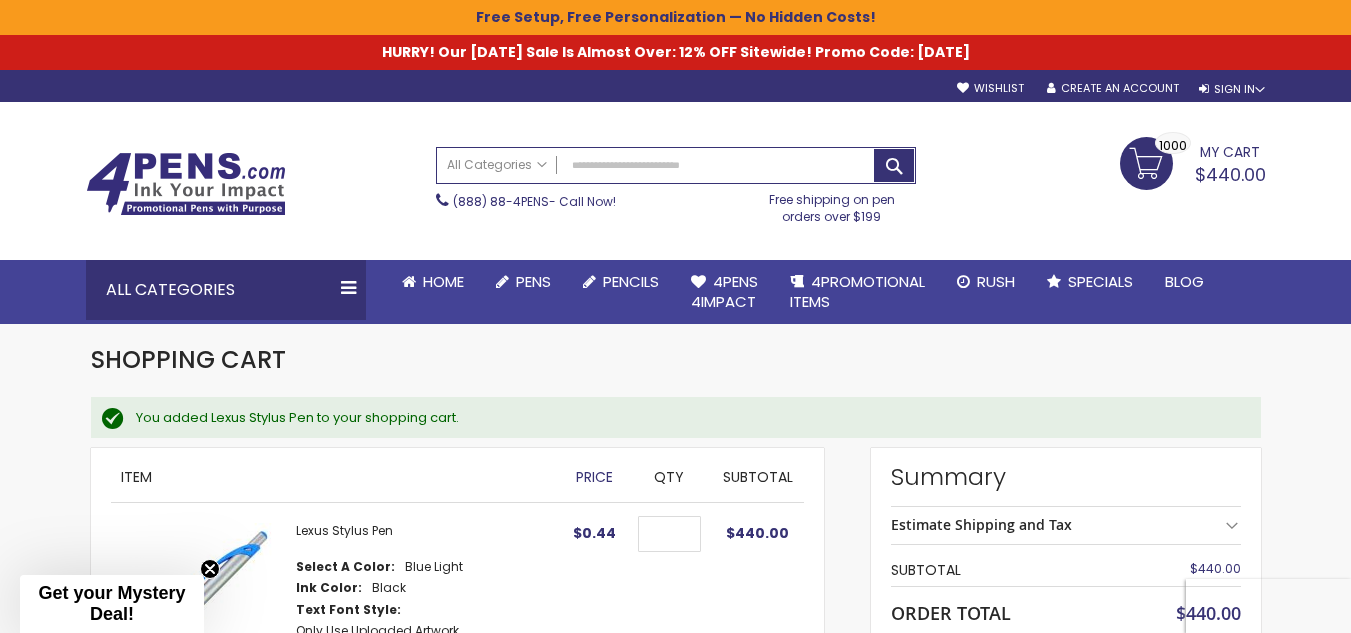 click on "My Cart
$440.00
1000
1000
items" at bounding box center (1193, 162) 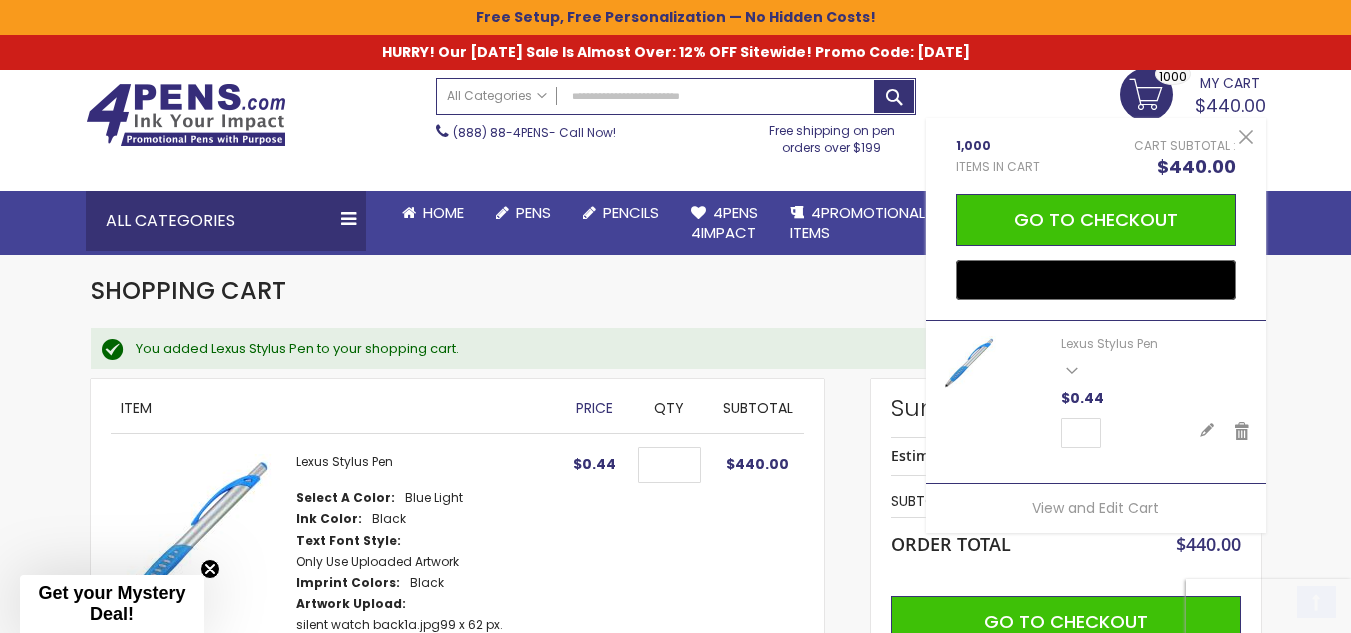 scroll, scrollTop: 200, scrollLeft: 0, axis: vertical 